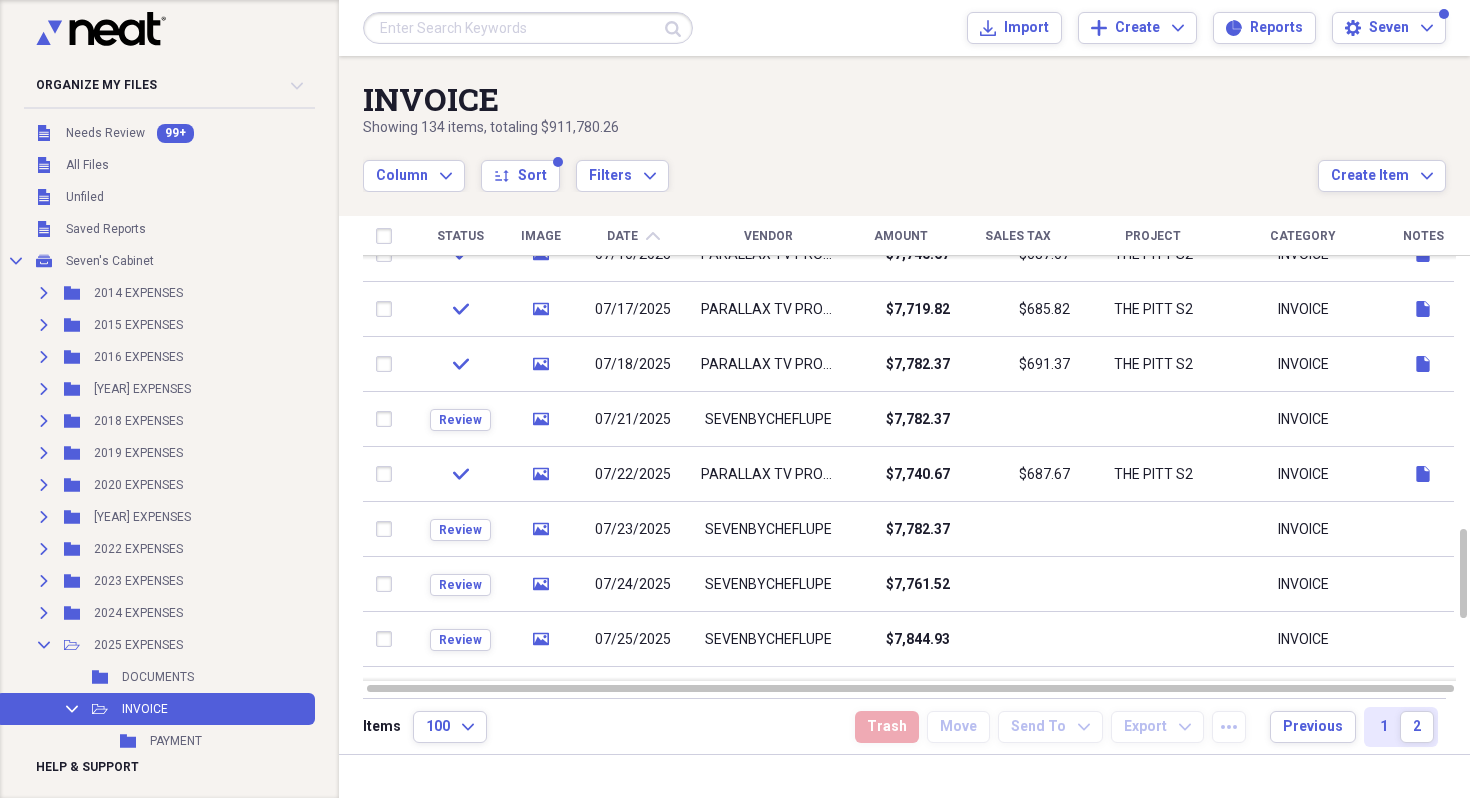 scroll, scrollTop: 0, scrollLeft: 0, axis: both 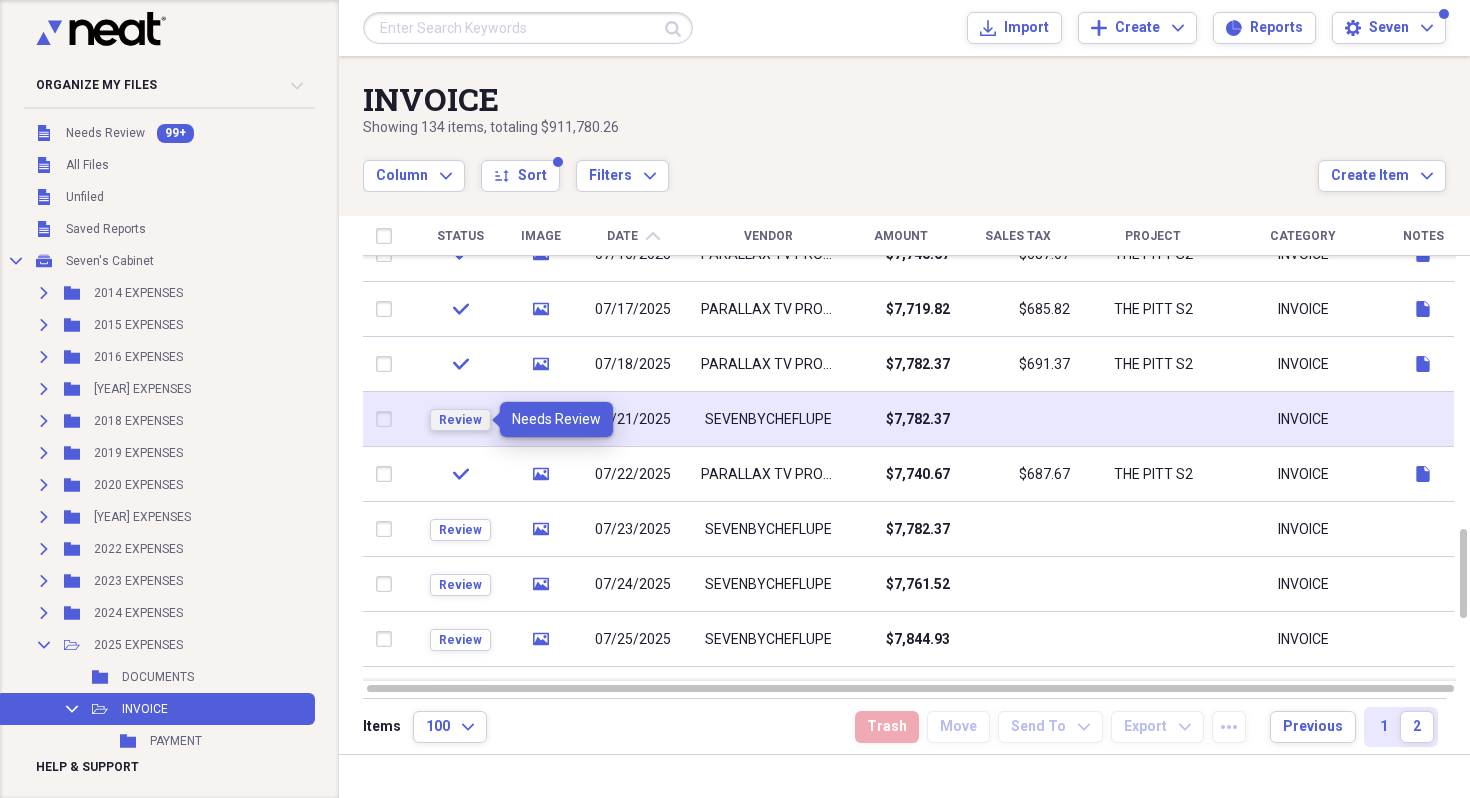 click on "Review" at bounding box center (460, 420) 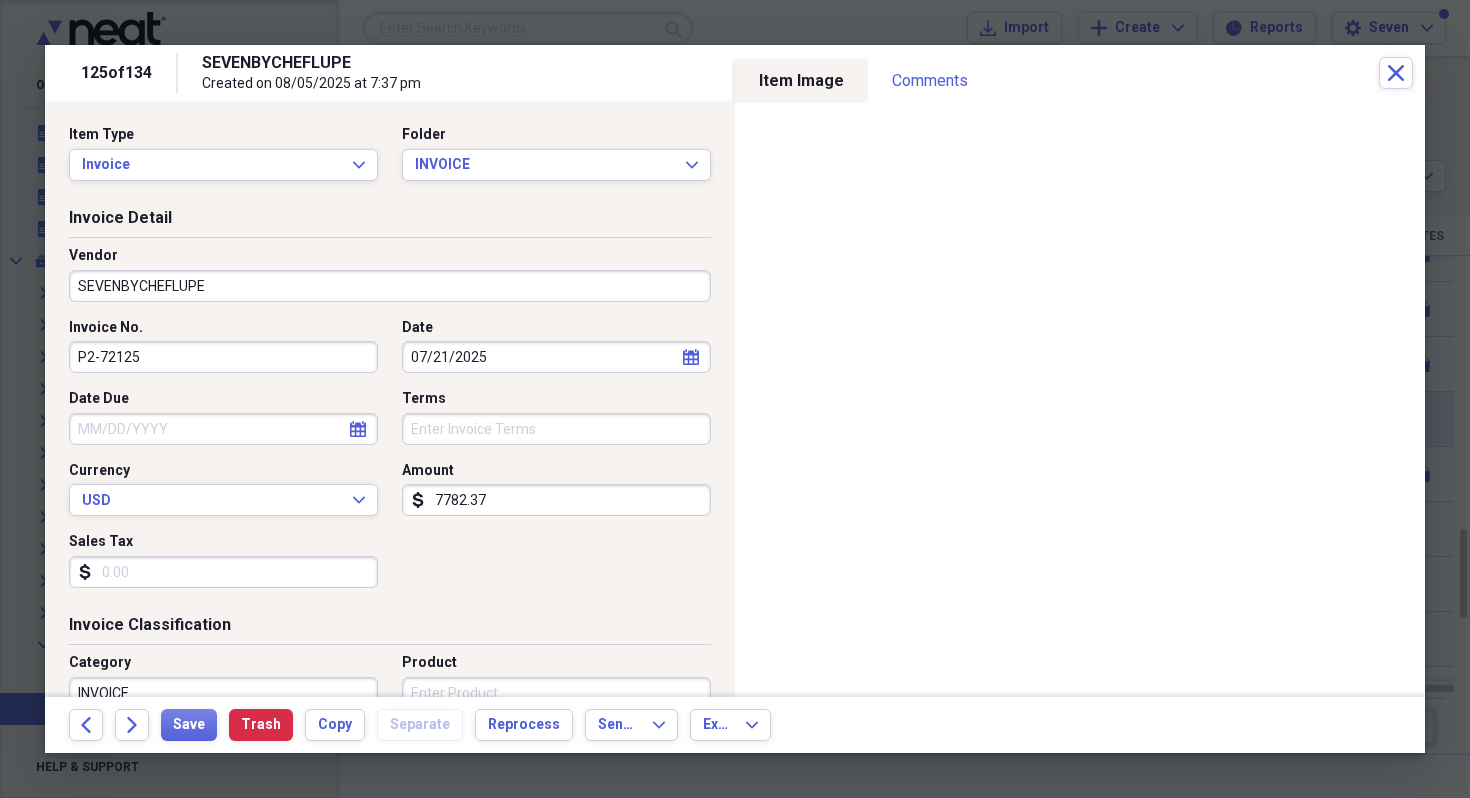 click on "P2-72125" at bounding box center (223, 357) 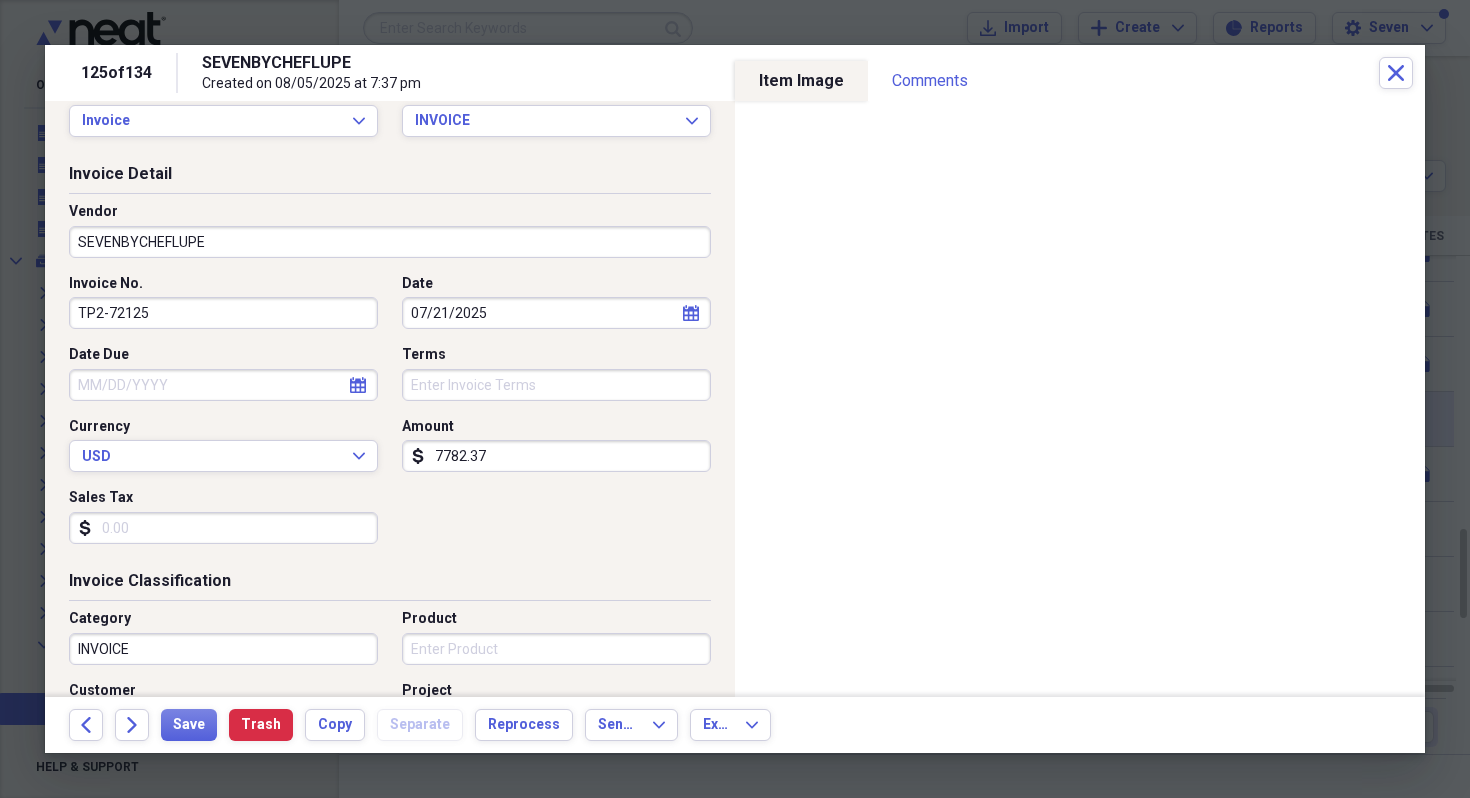 scroll, scrollTop: 48, scrollLeft: 0, axis: vertical 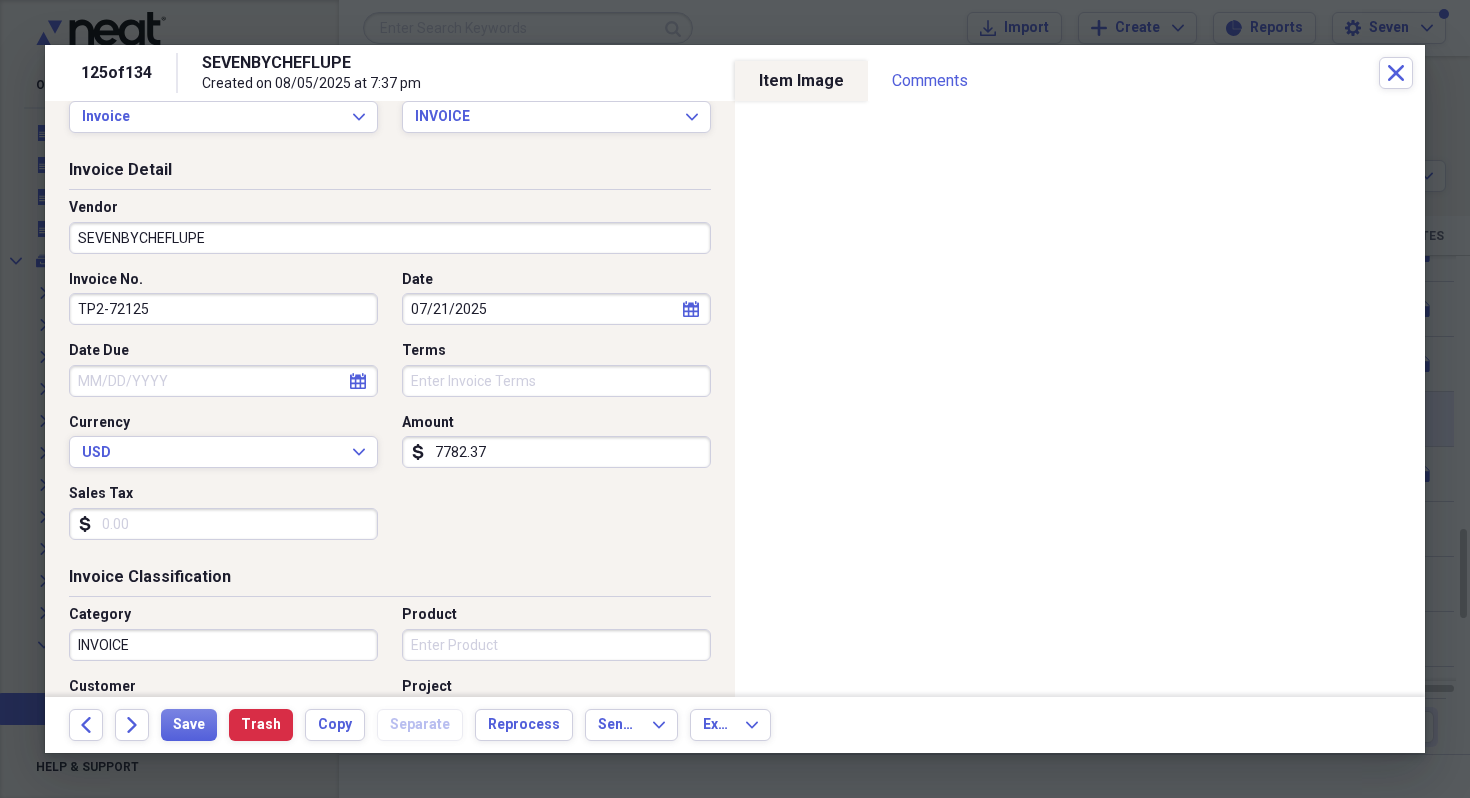type on "TP2-72125" 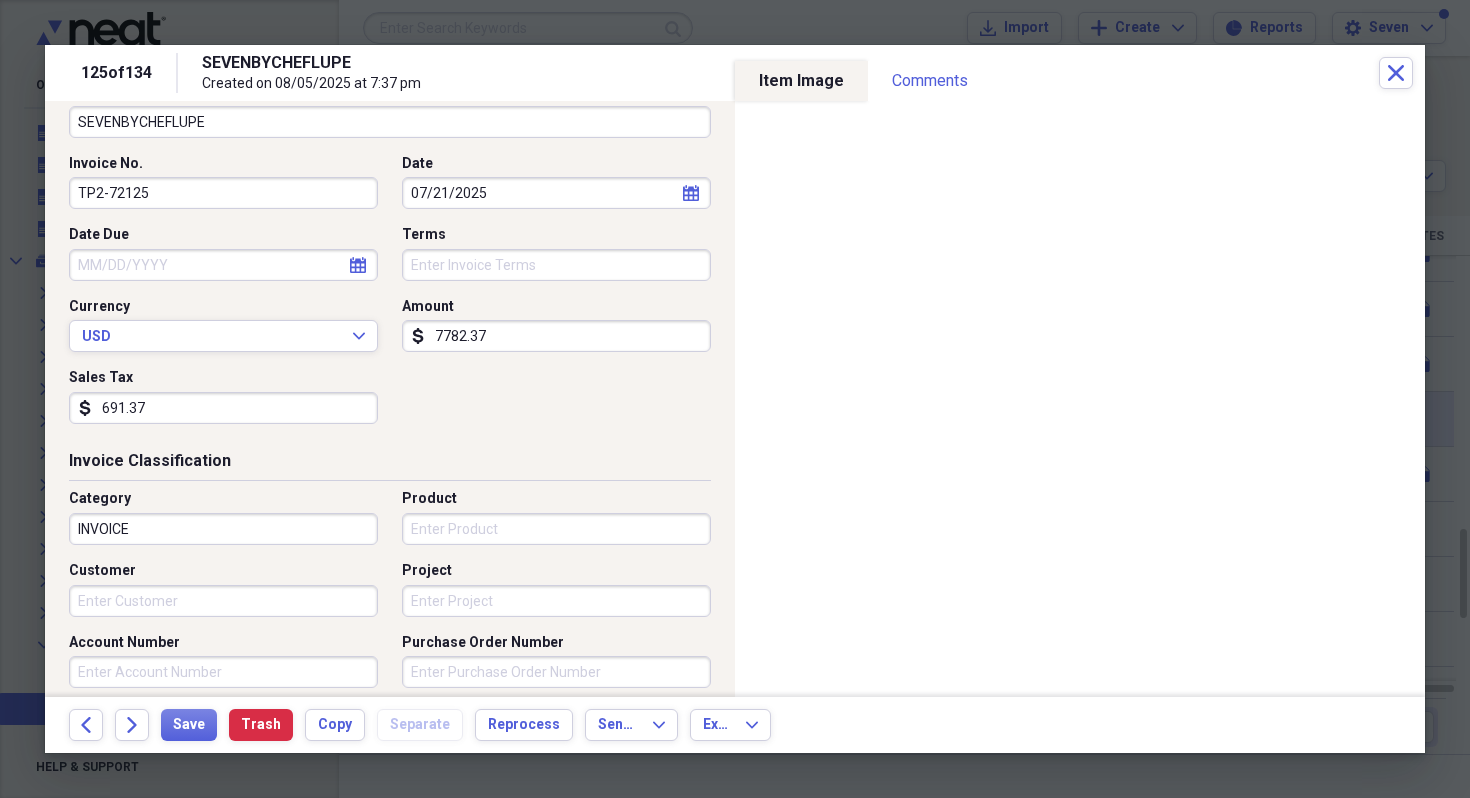scroll, scrollTop: 170, scrollLeft: 0, axis: vertical 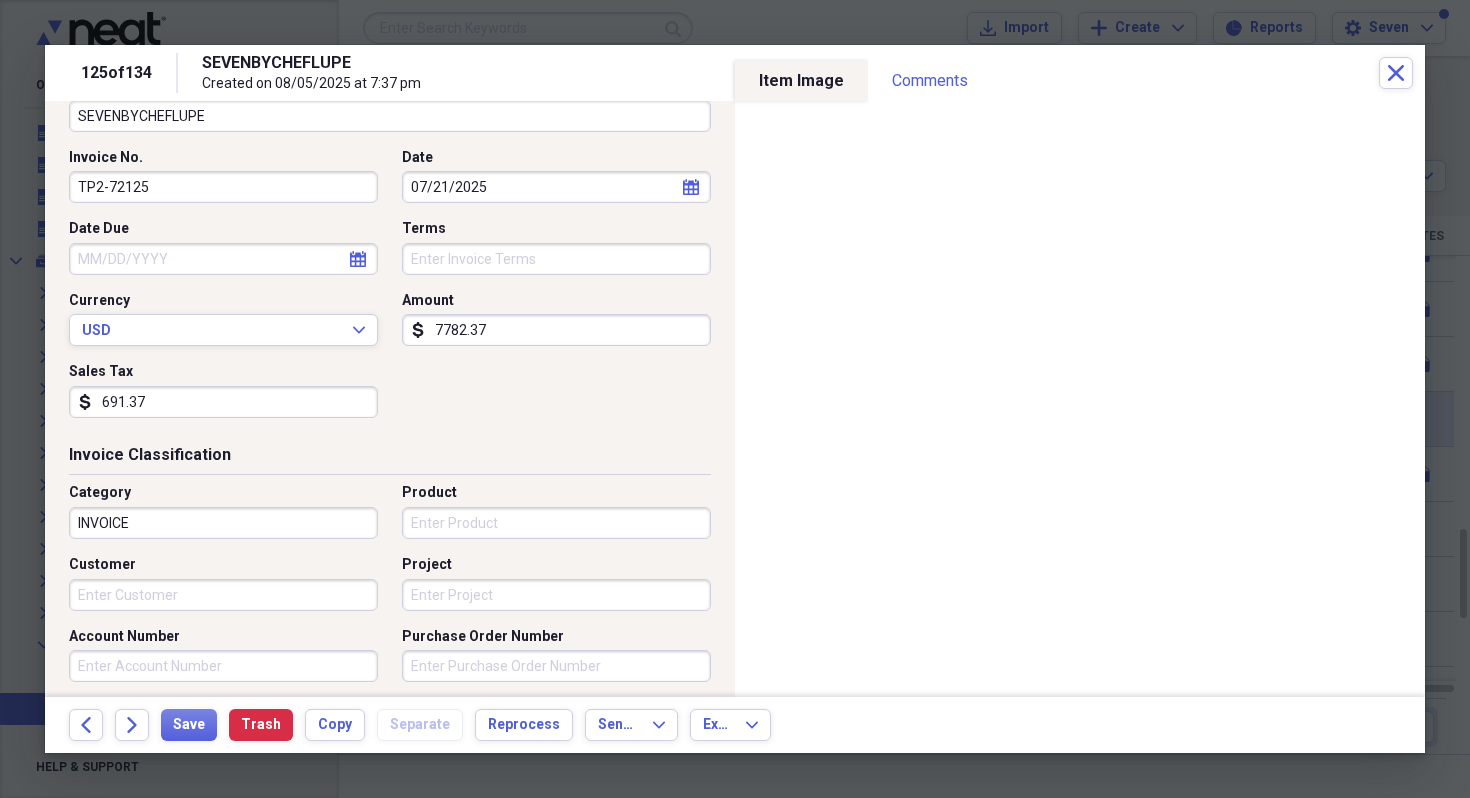 type on "691.37" 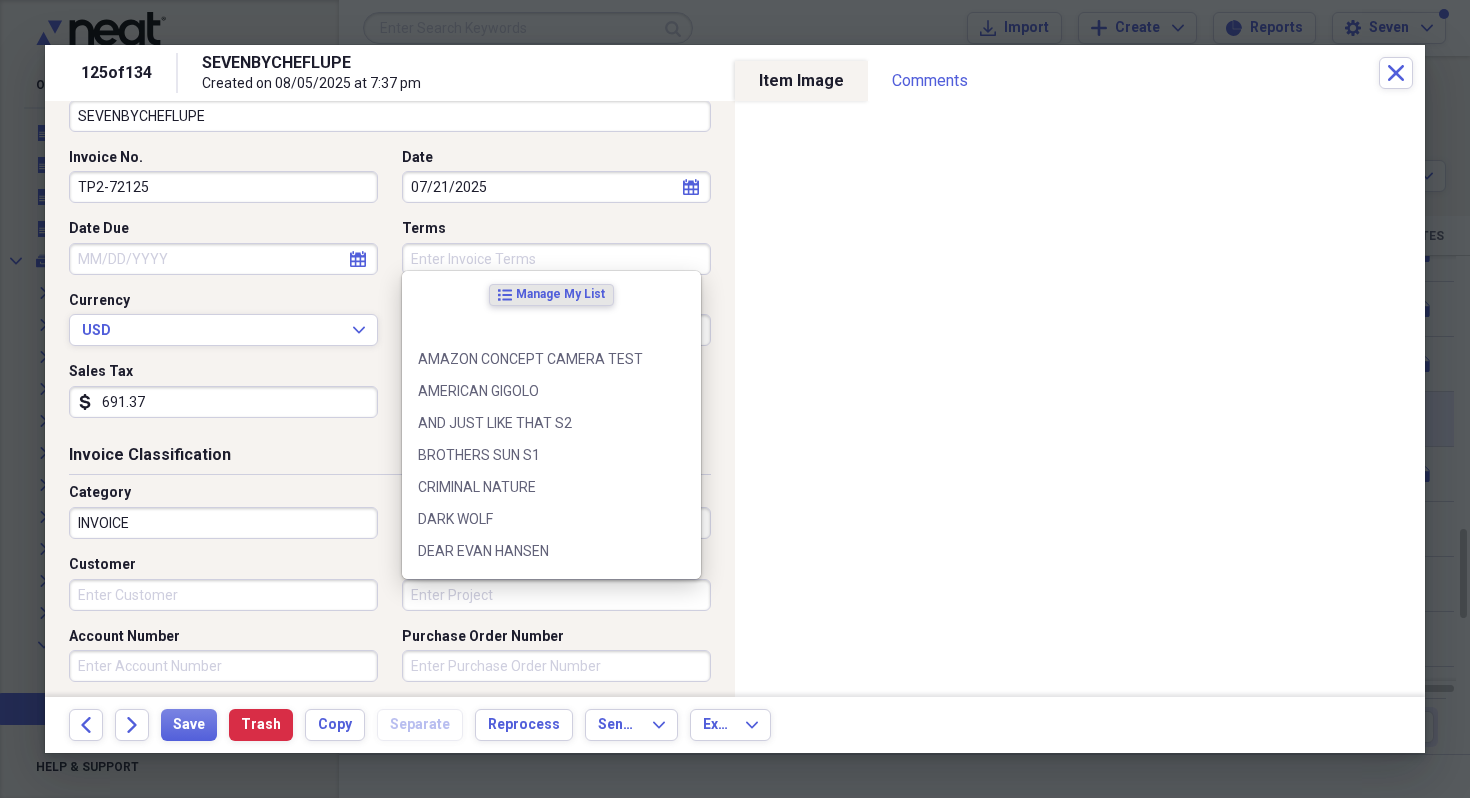 click on "Project" at bounding box center [556, 595] 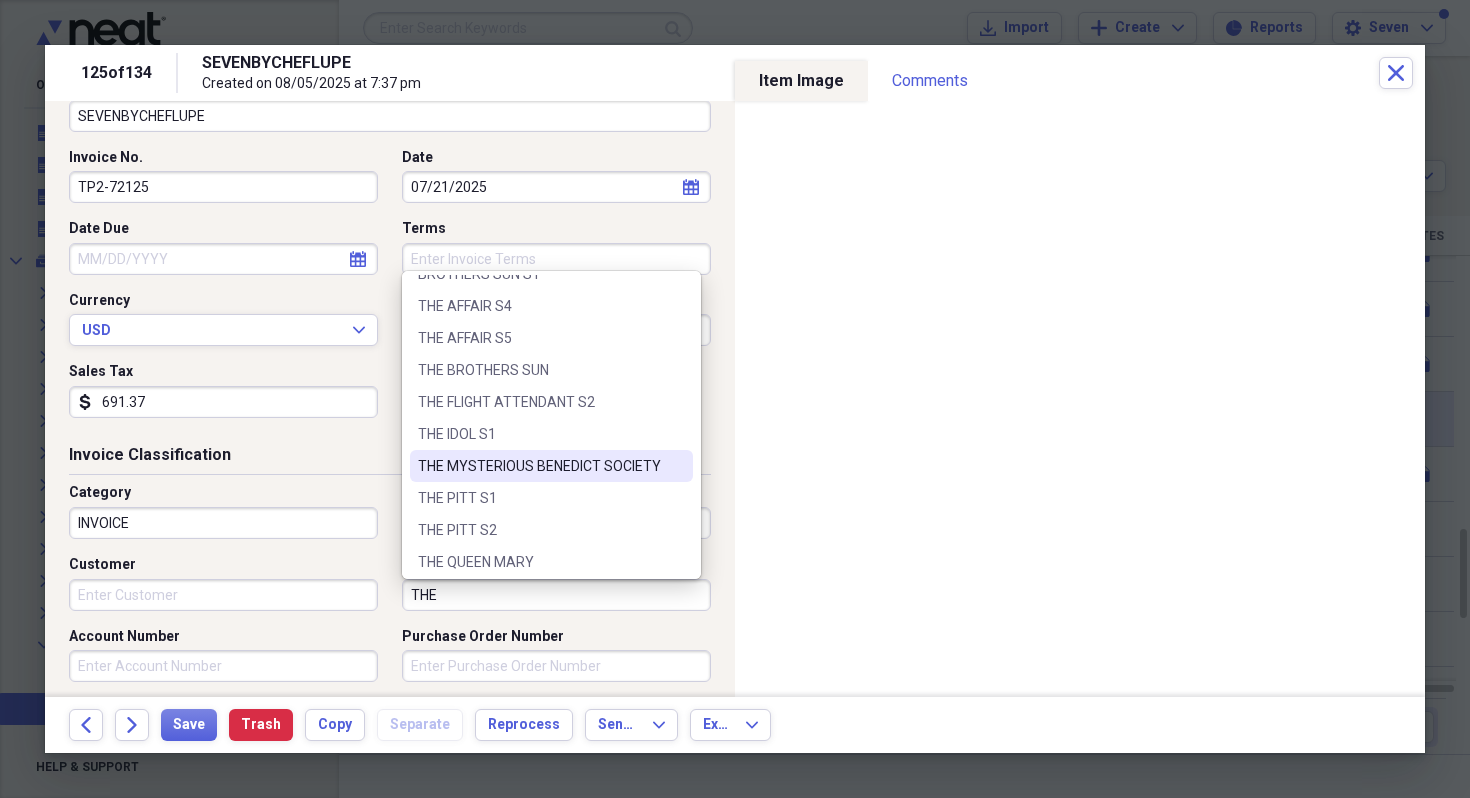 scroll, scrollTop: 55, scrollLeft: 0, axis: vertical 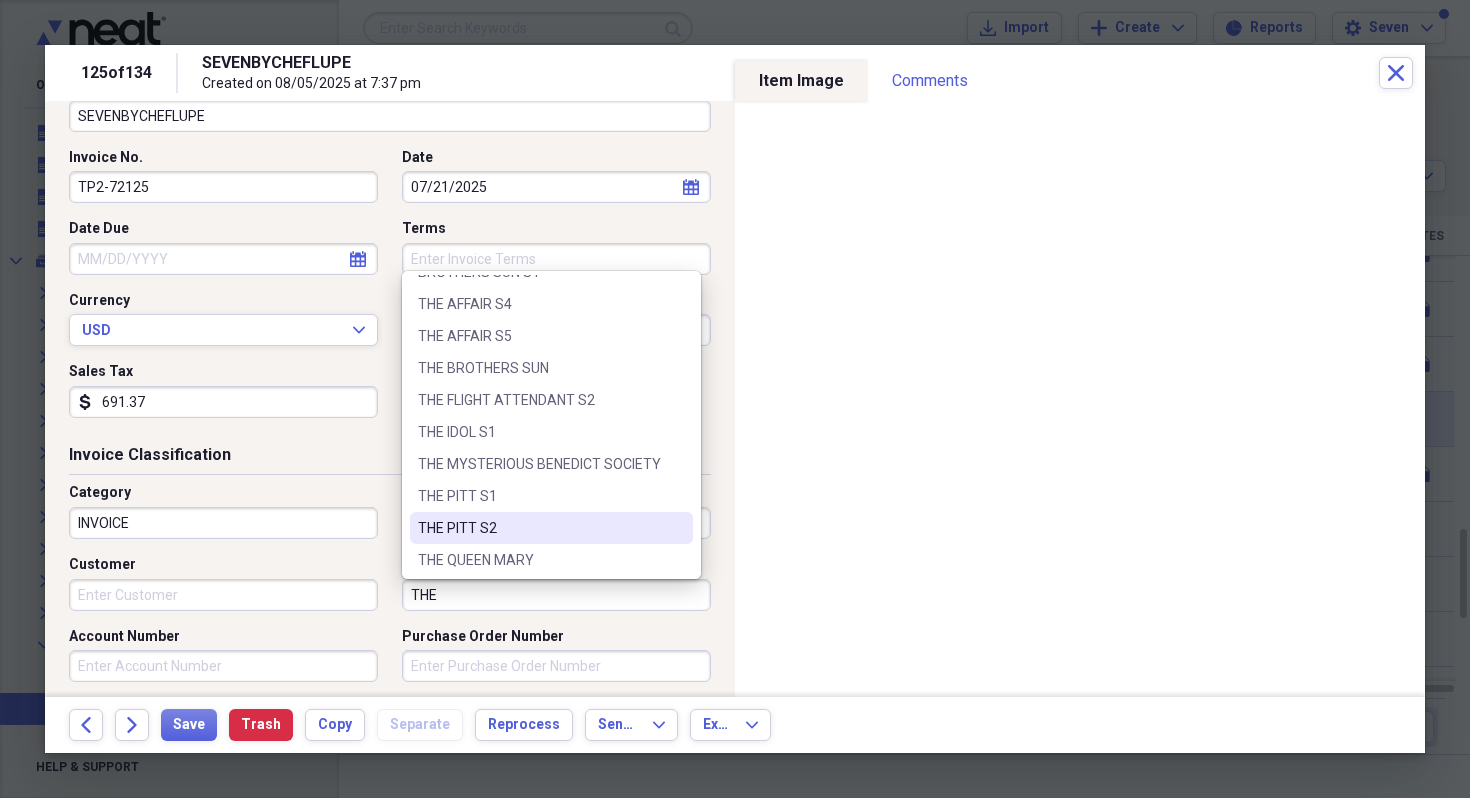 click on "THE PITT S2" at bounding box center [539, 528] 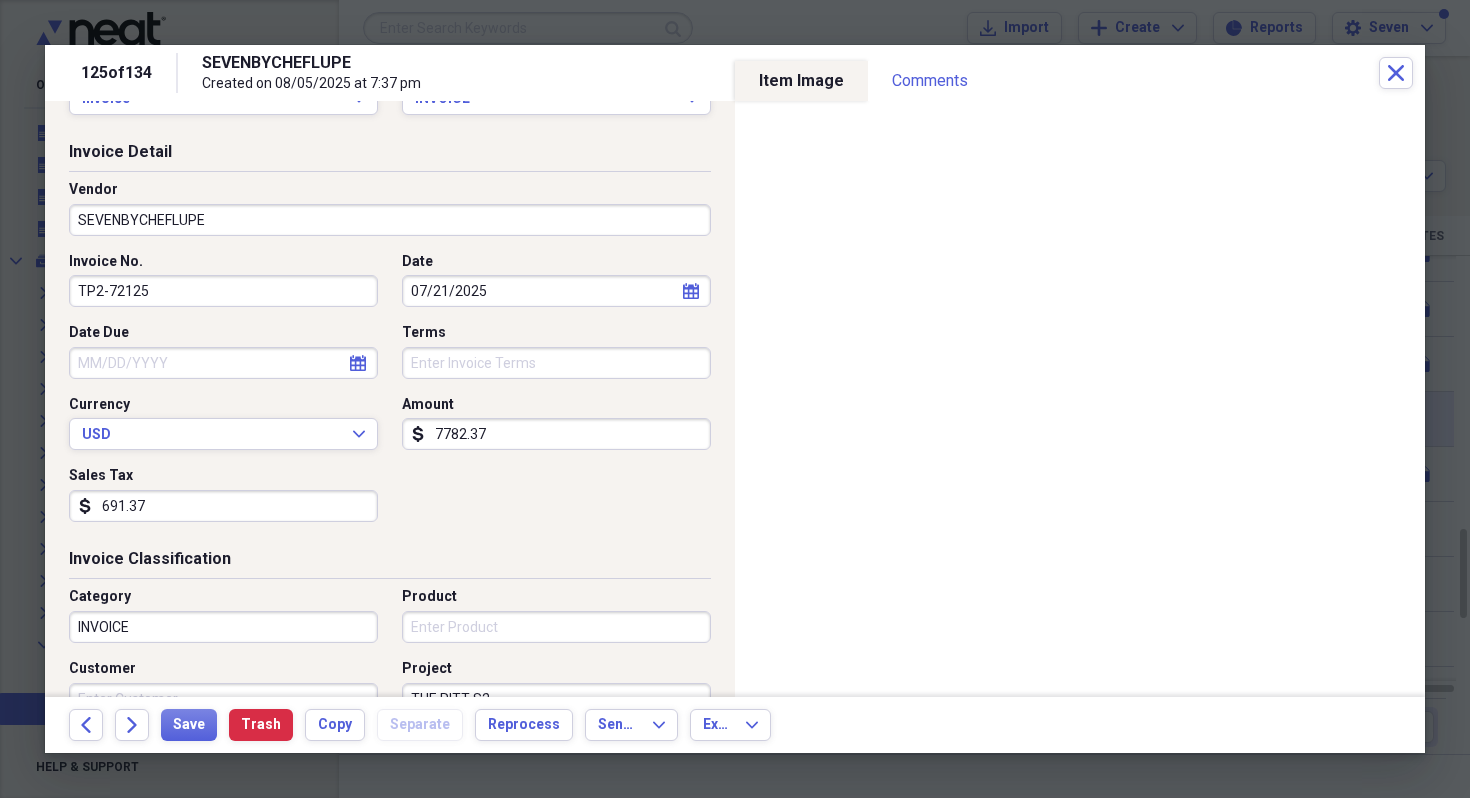 scroll, scrollTop: 62, scrollLeft: 0, axis: vertical 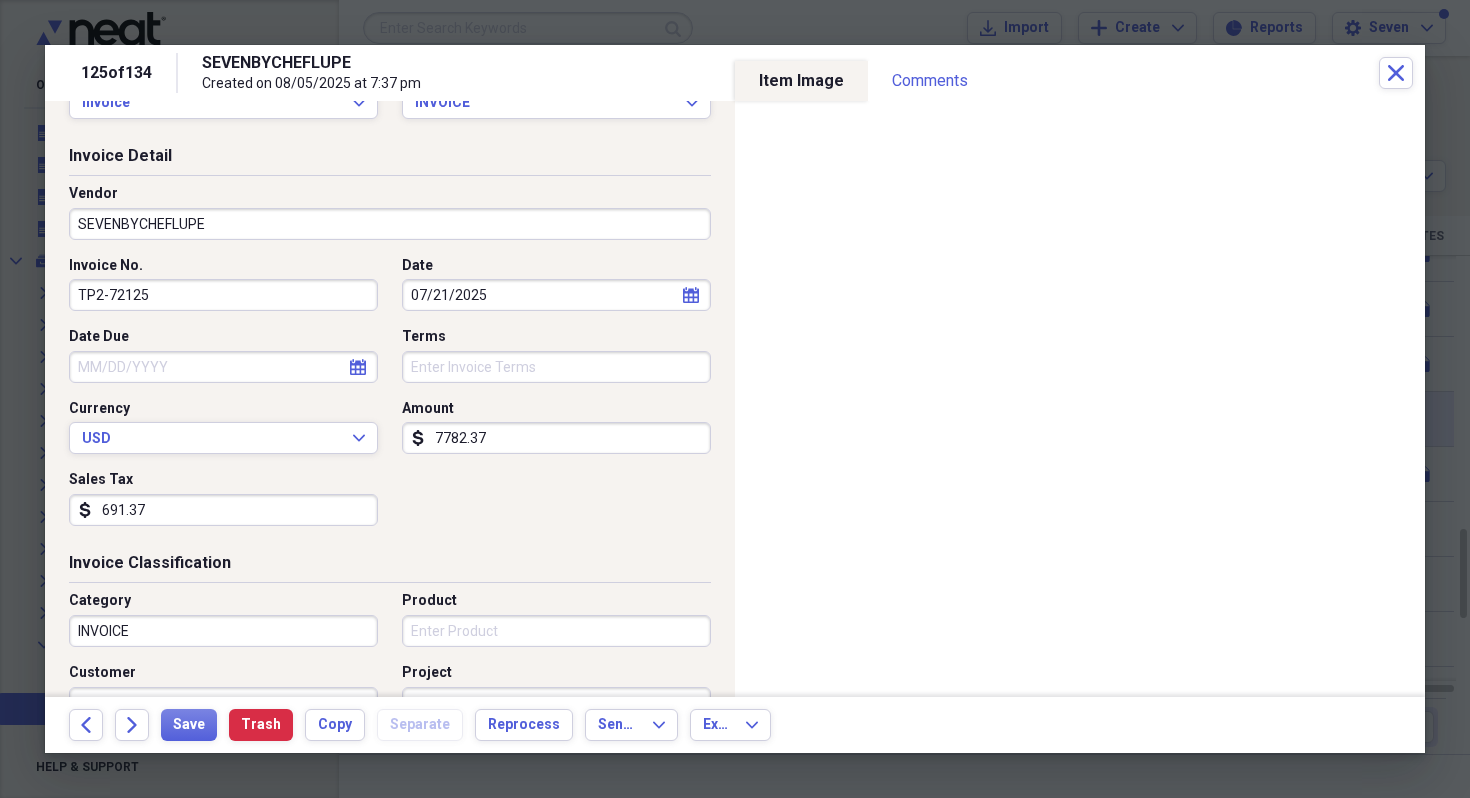click on "SEVENBYCHEFLUPE" at bounding box center (390, 224) 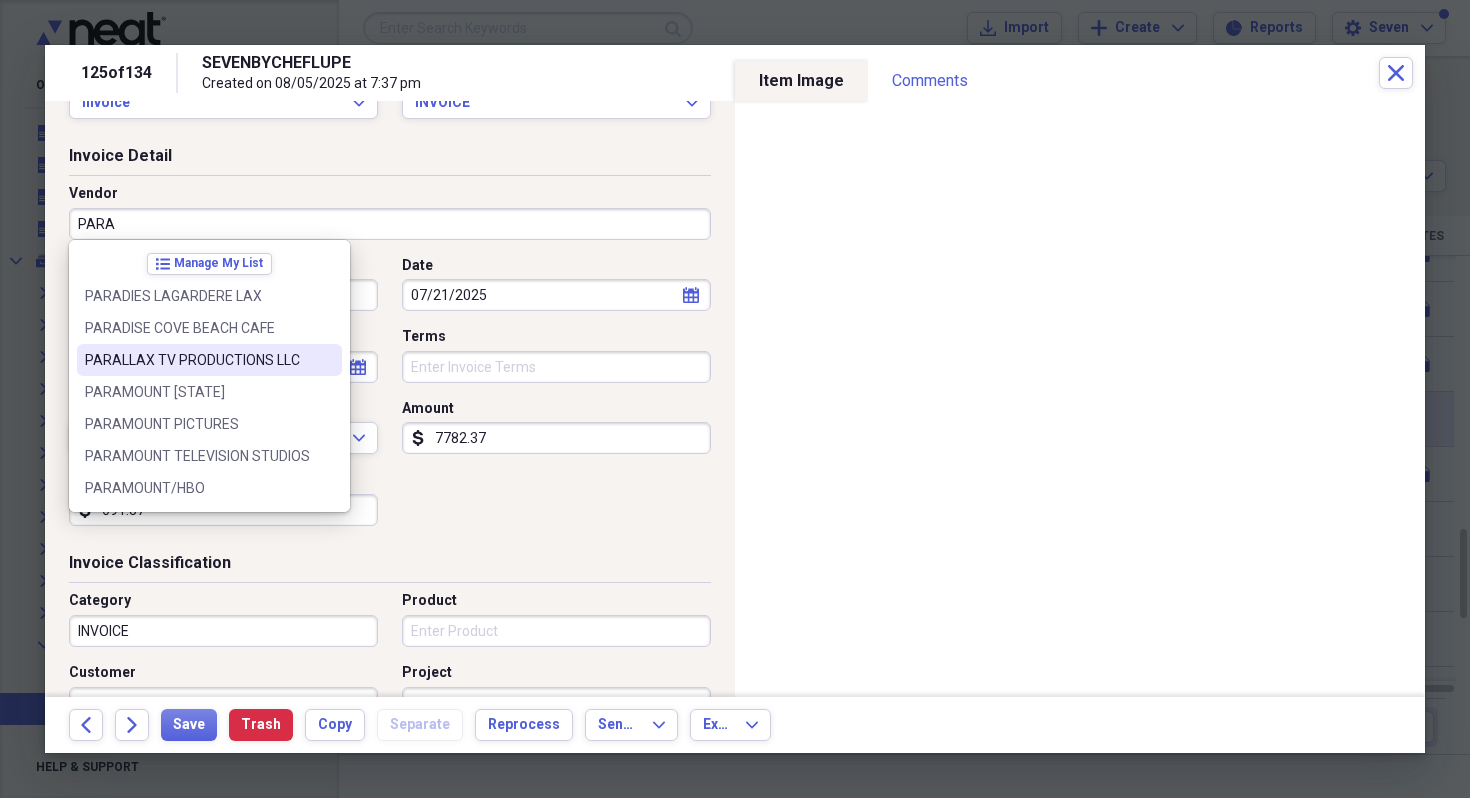 click on "PARALLAX TV PRODUCTIONS LLC" at bounding box center (197, 360) 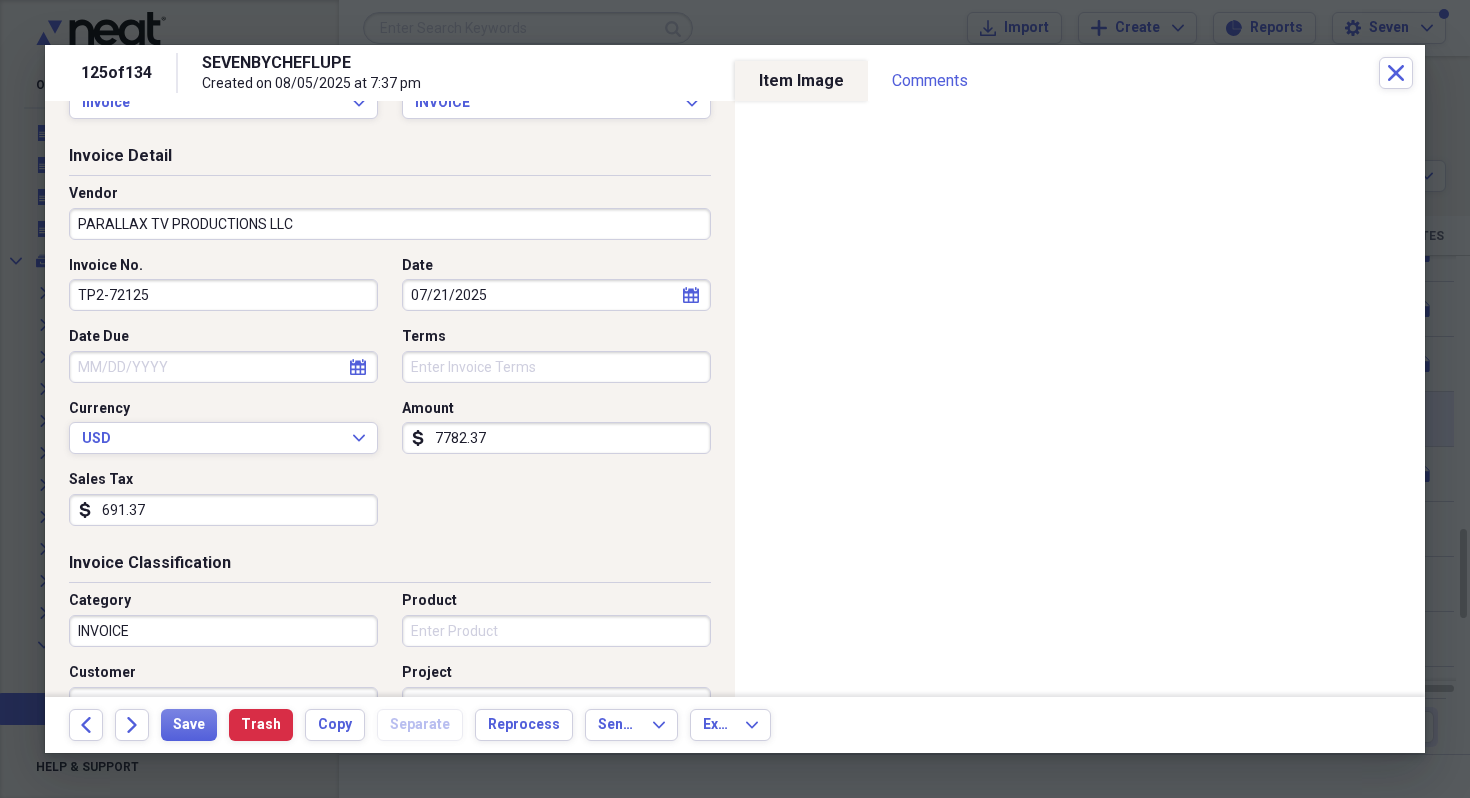 click on "Invoice No. TP2-72125 Date 07/21/2025 calendar Calendar Date Due calendar Calendar Terms Currency USD Expand Amount dollar-sign 7782.37 Sales Tax dollar-sign 691.37" at bounding box center [390, 399] 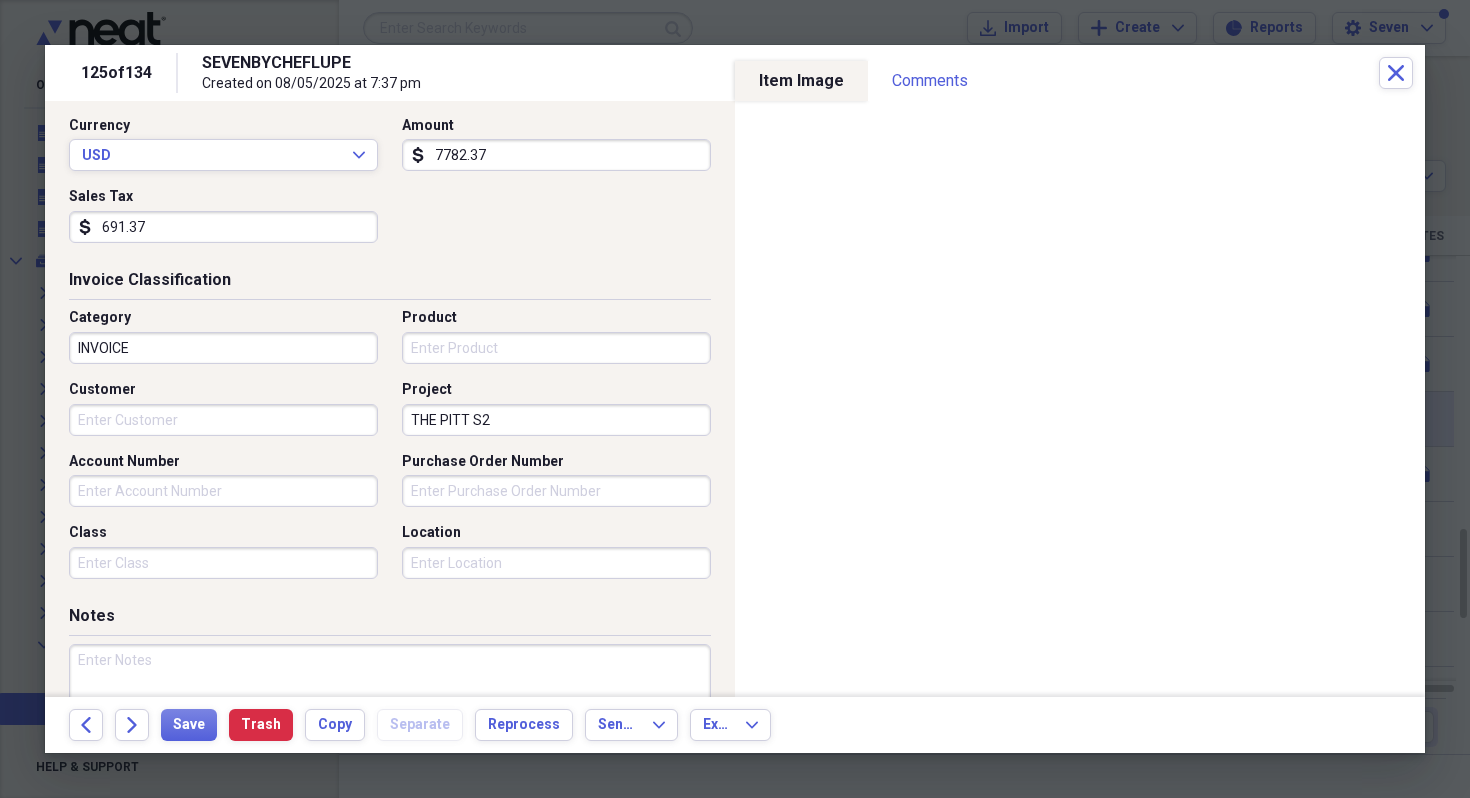 scroll, scrollTop: 354, scrollLeft: 0, axis: vertical 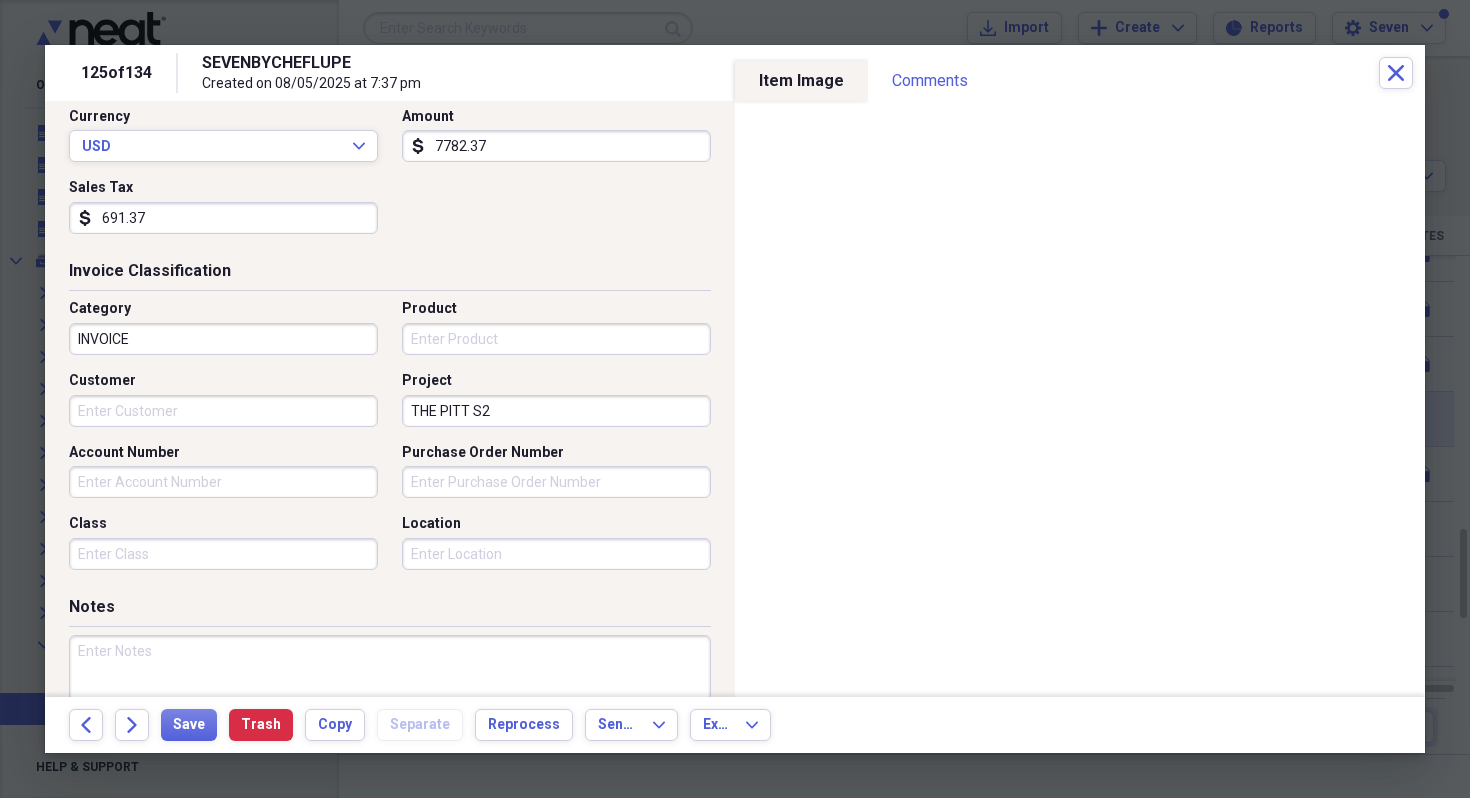 click at bounding box center (390, 700) 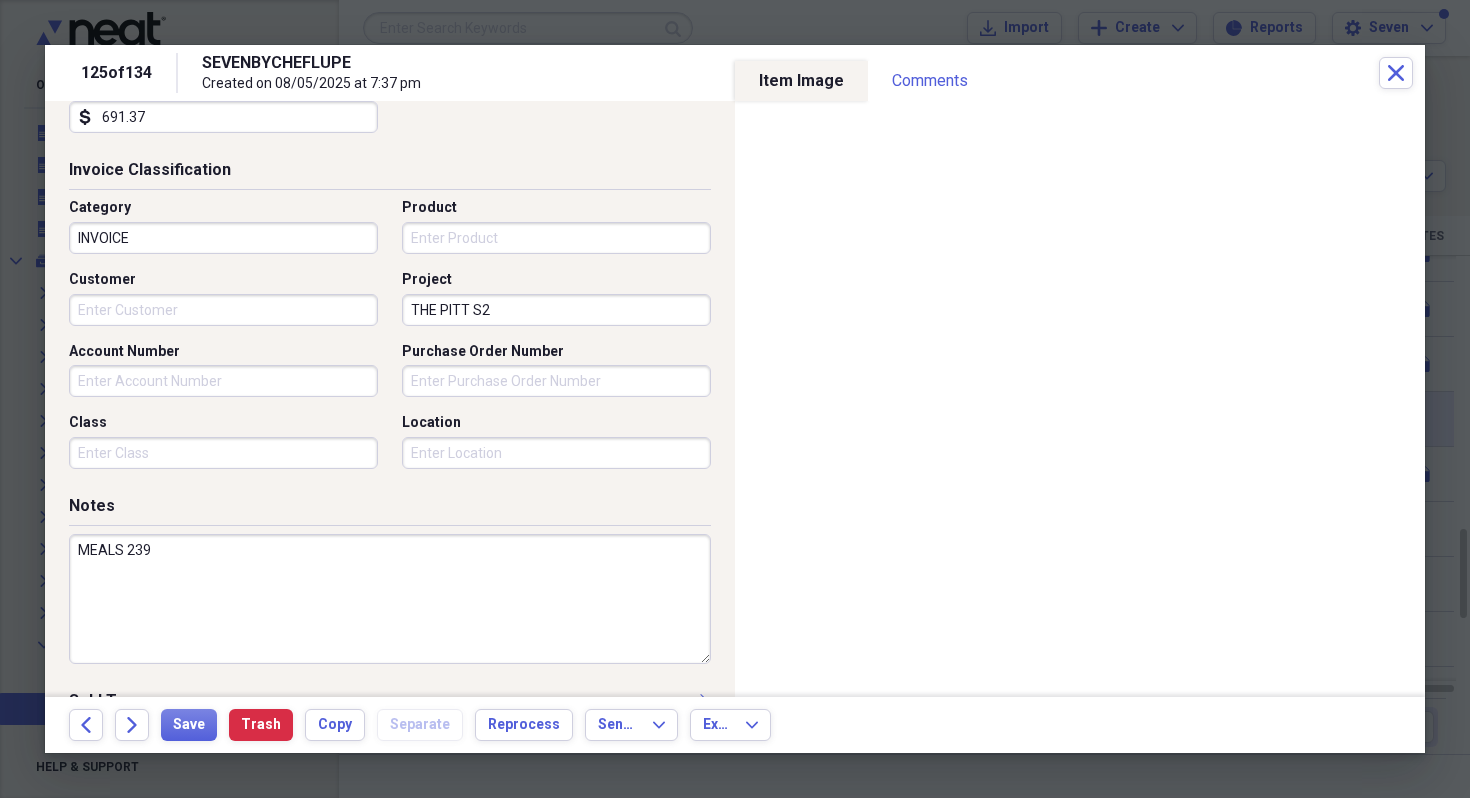 scroll, scrollTop: 458, scrollLeft: 0, axis: vertical 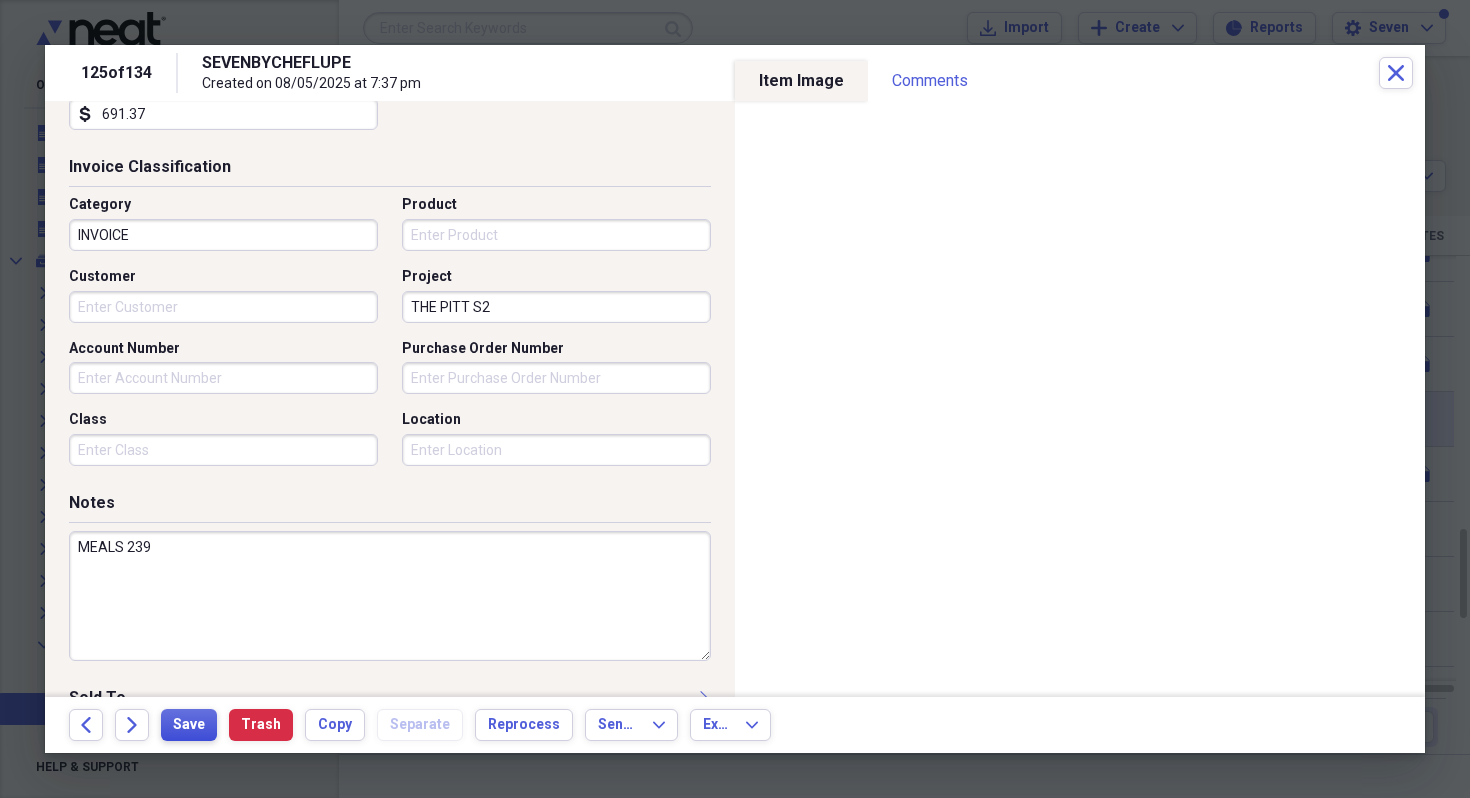 type on "MEALS 239" 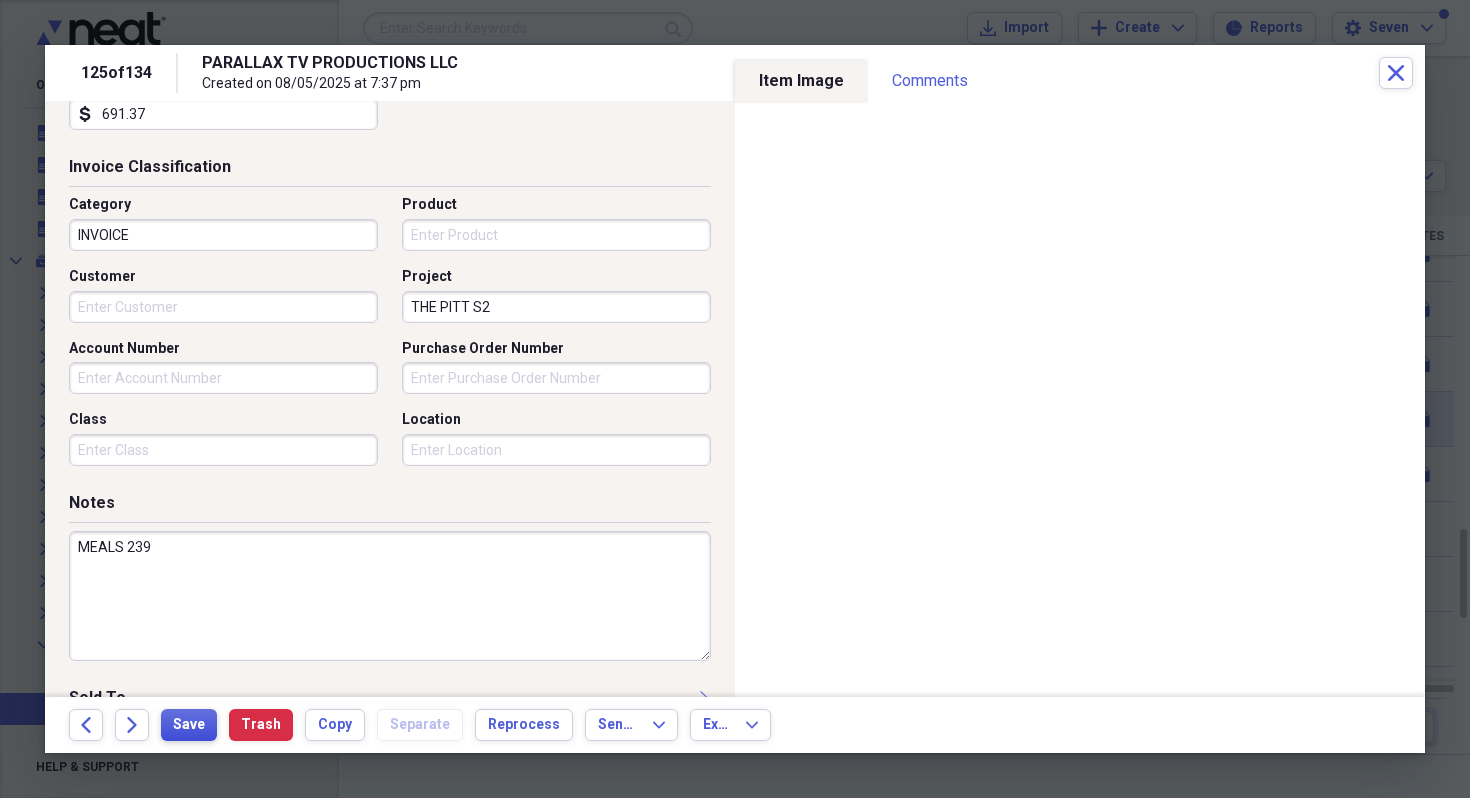 click on "Save" at bounding box center (189, 725) 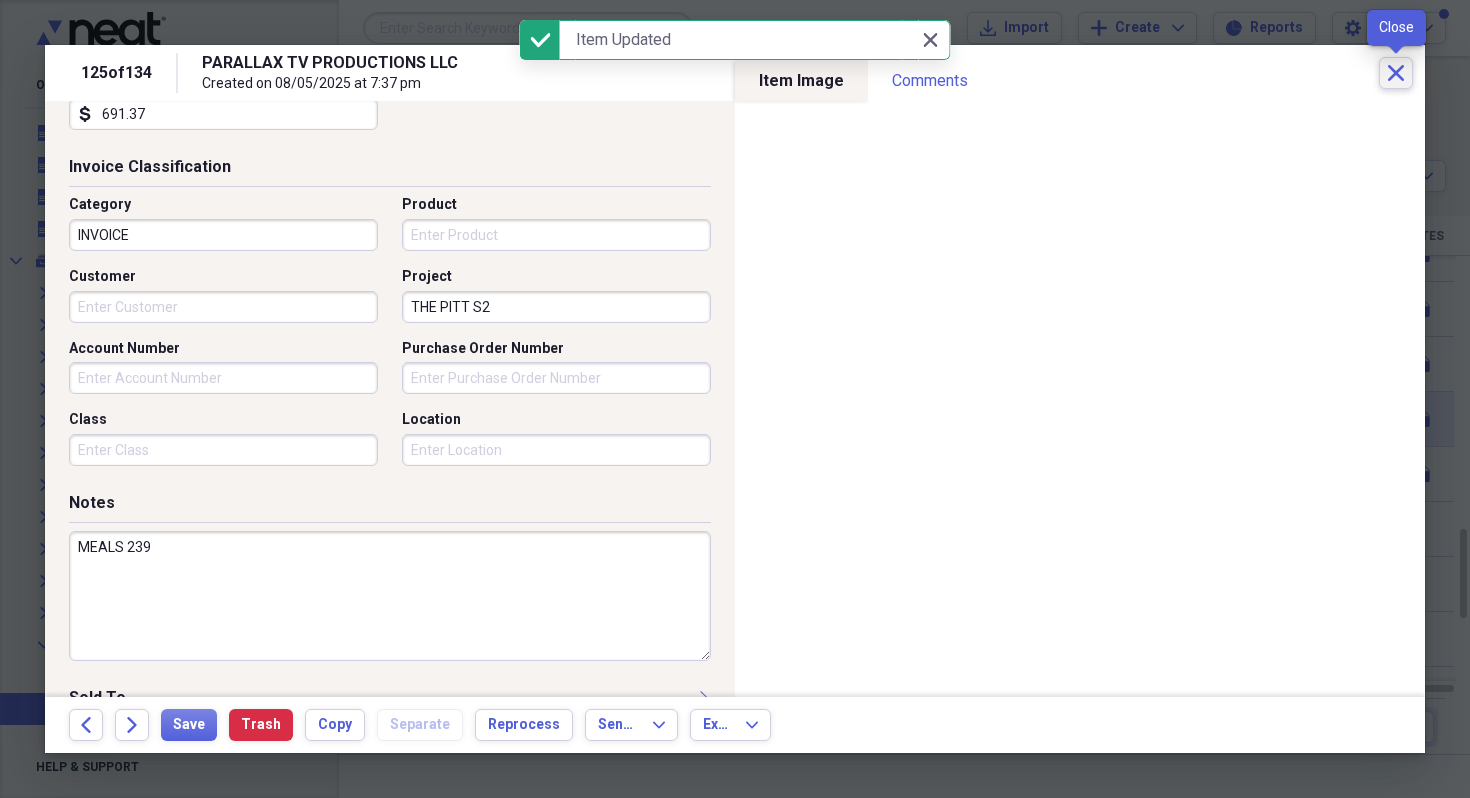 click on "Close" 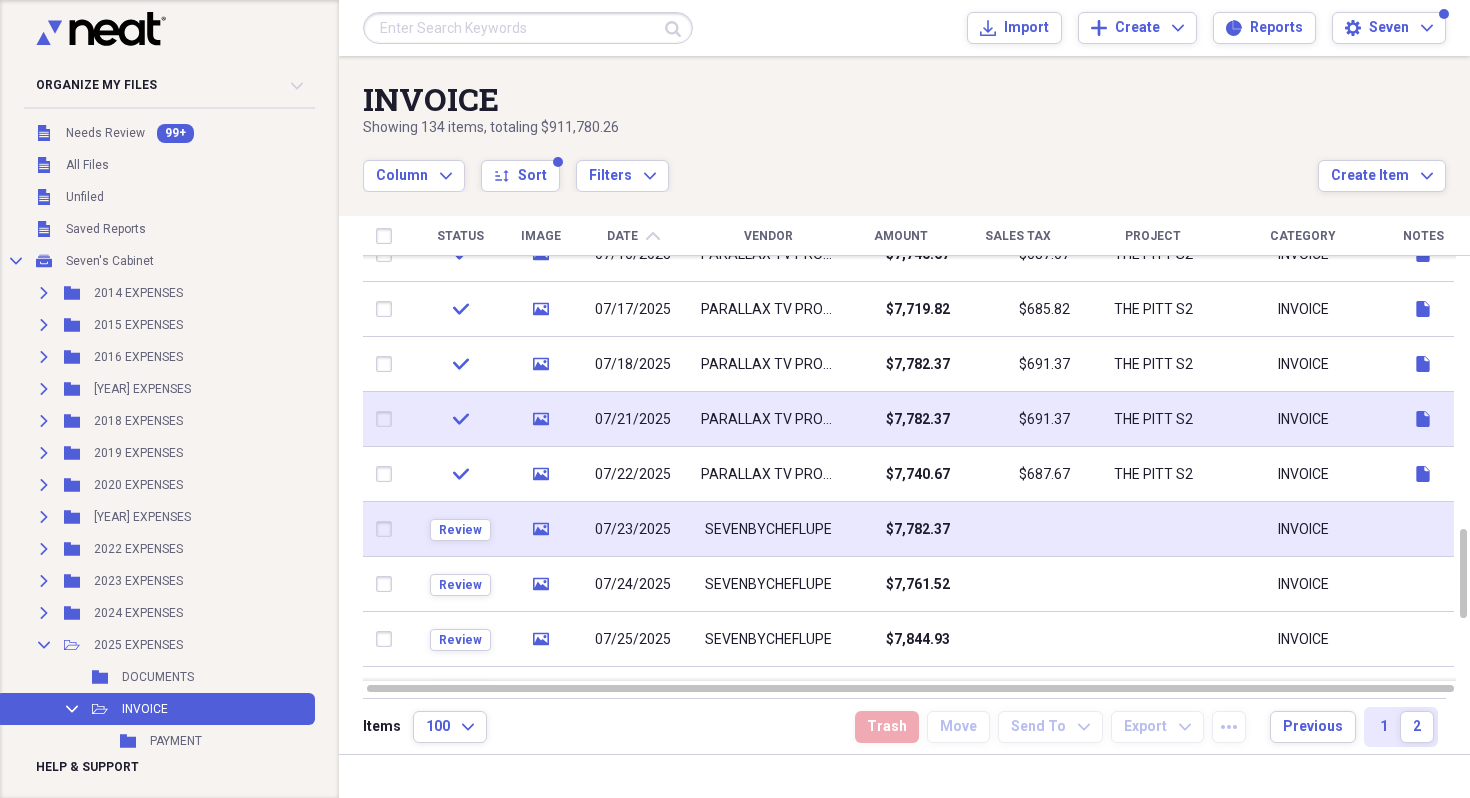 click at bounding box center (1018, 529) 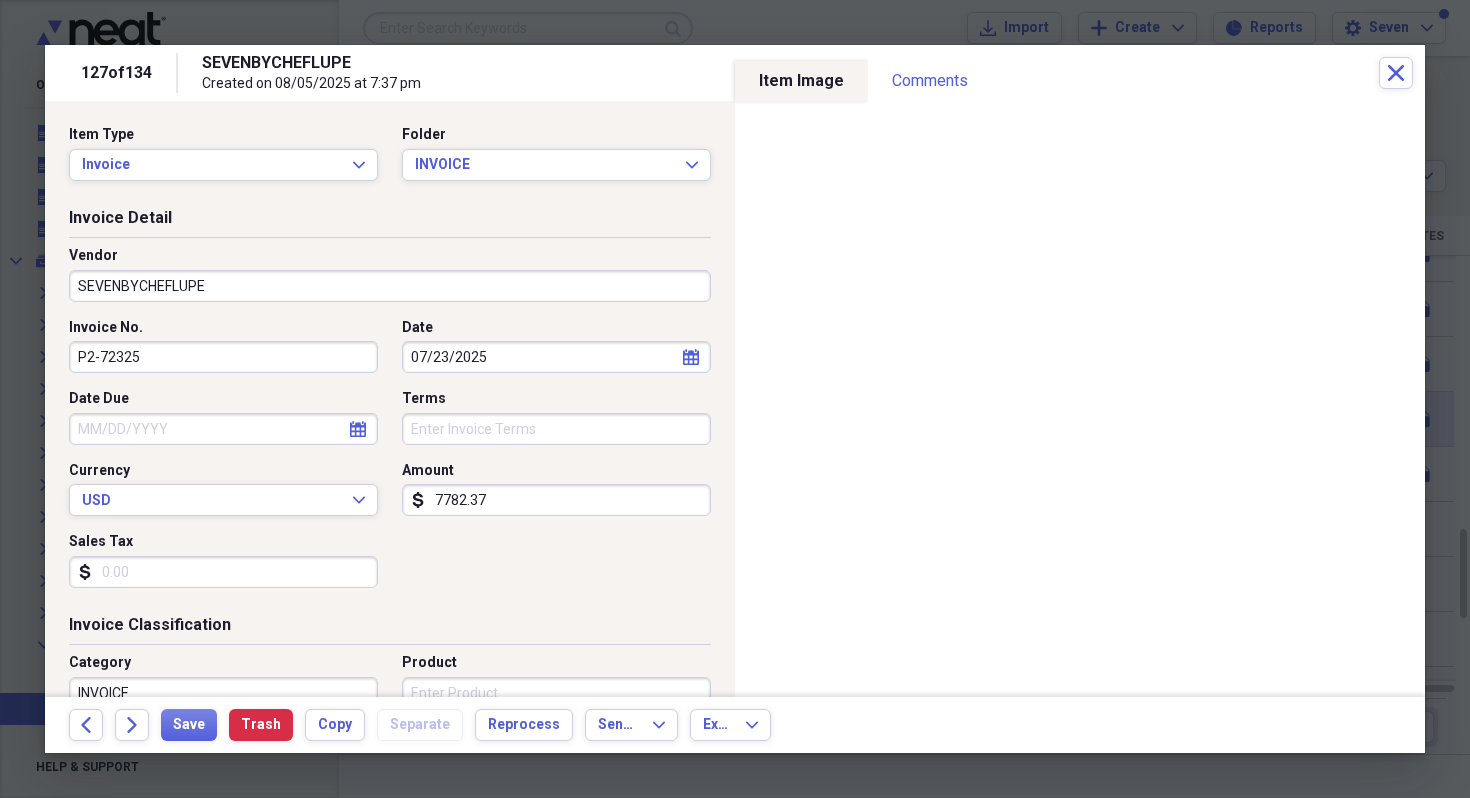 click on "P2-72325" at bounding box center [223, 357] 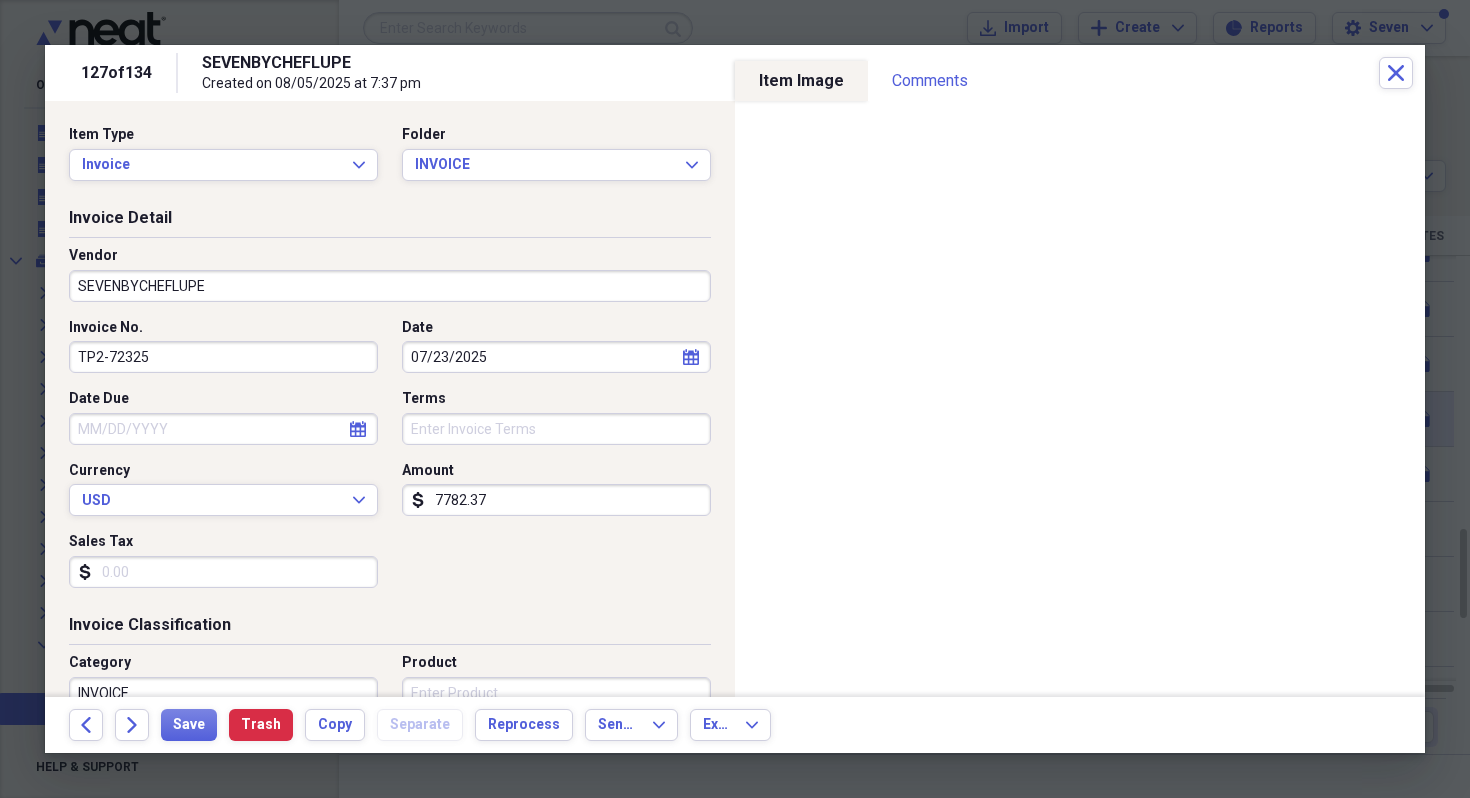 type on "TP2-72325" 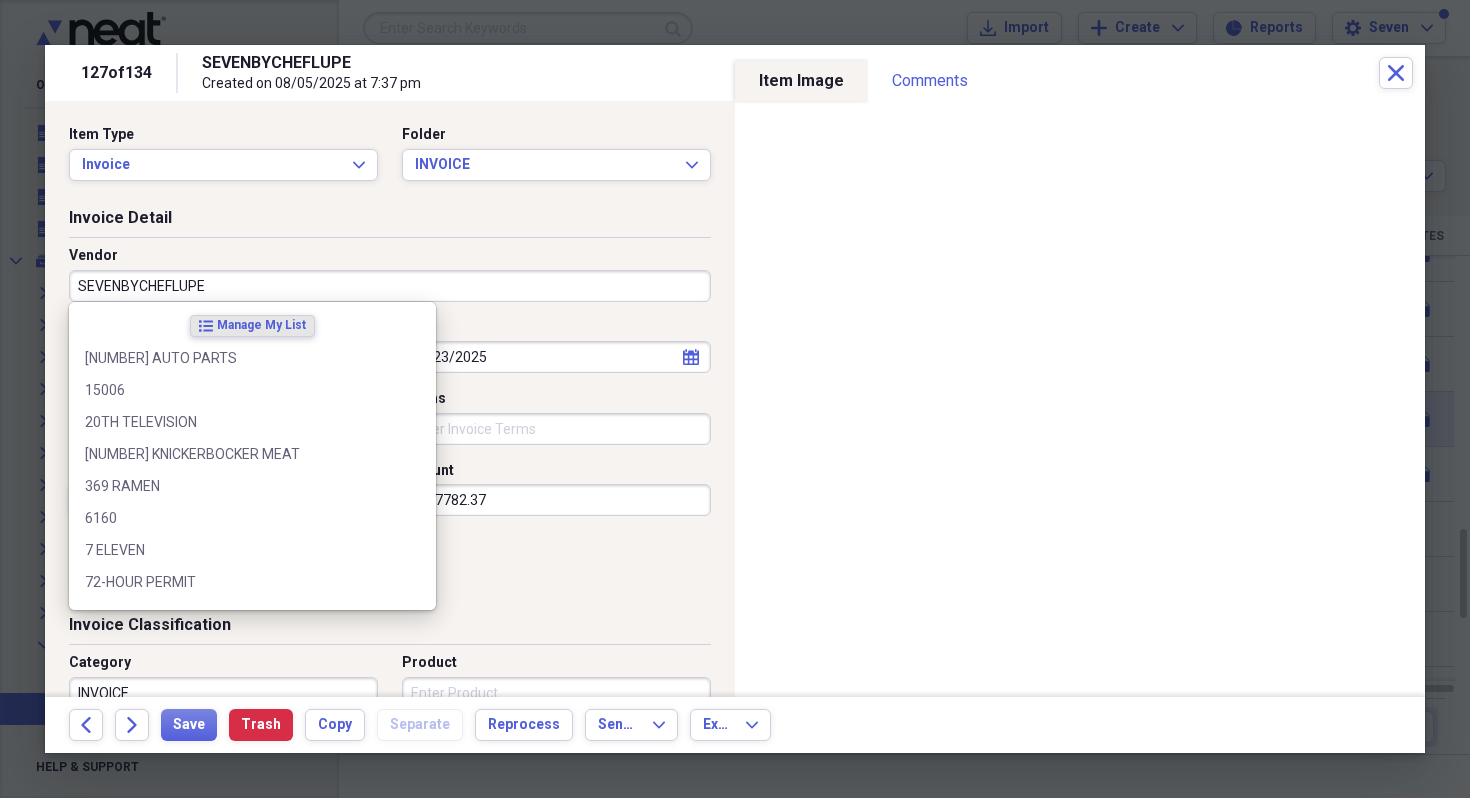 click on "SEVENBYCHEFLUPE" at bounding box center [390, 286] 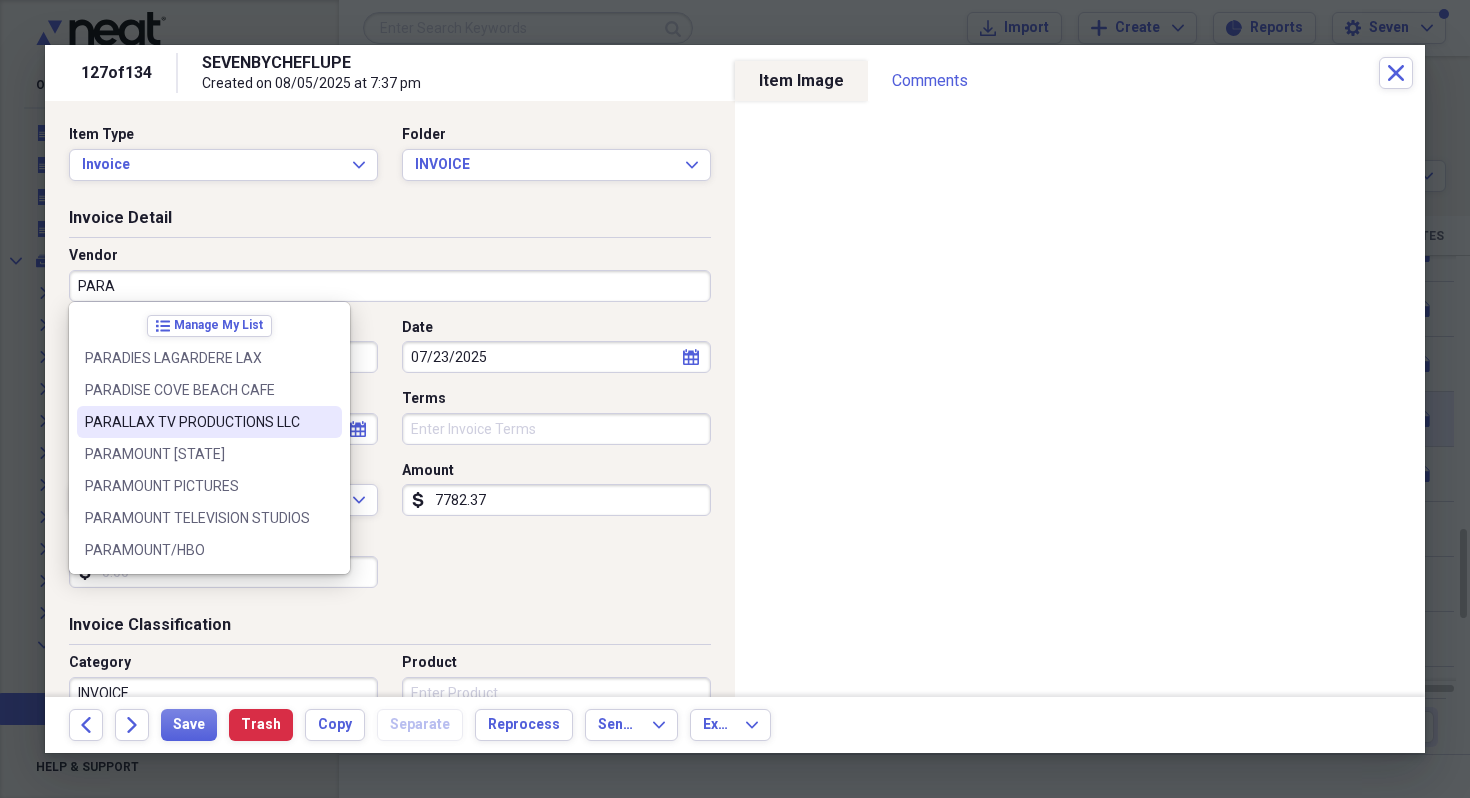 click on "PARALLAX TV PRODUCTIONS LLC" at bounding box center [197, 422] 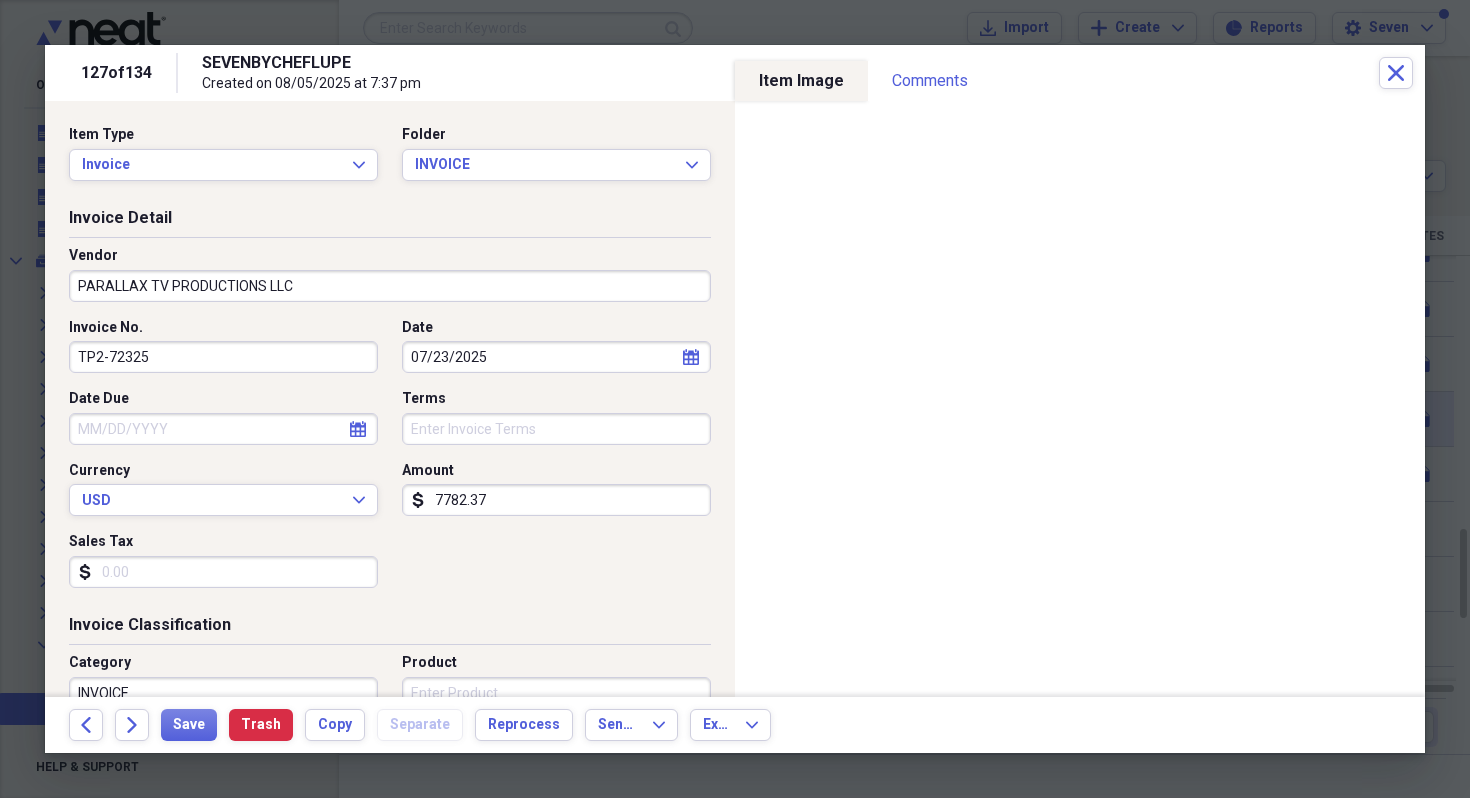 click on "Sales Tax" at bounding box center (223, 572) 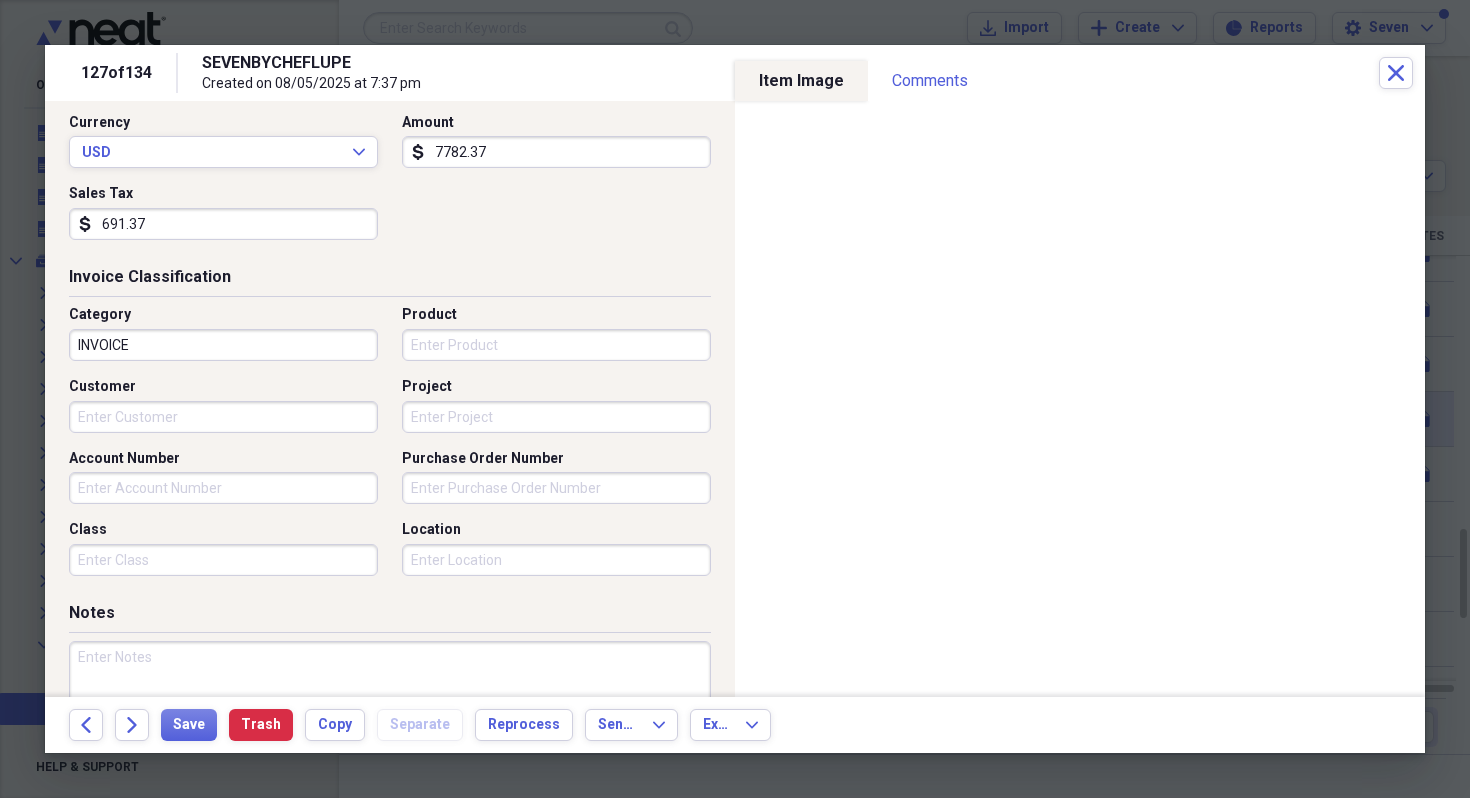 scroll, scrollTop: 388, scrollLeft: 0, axis: vertical 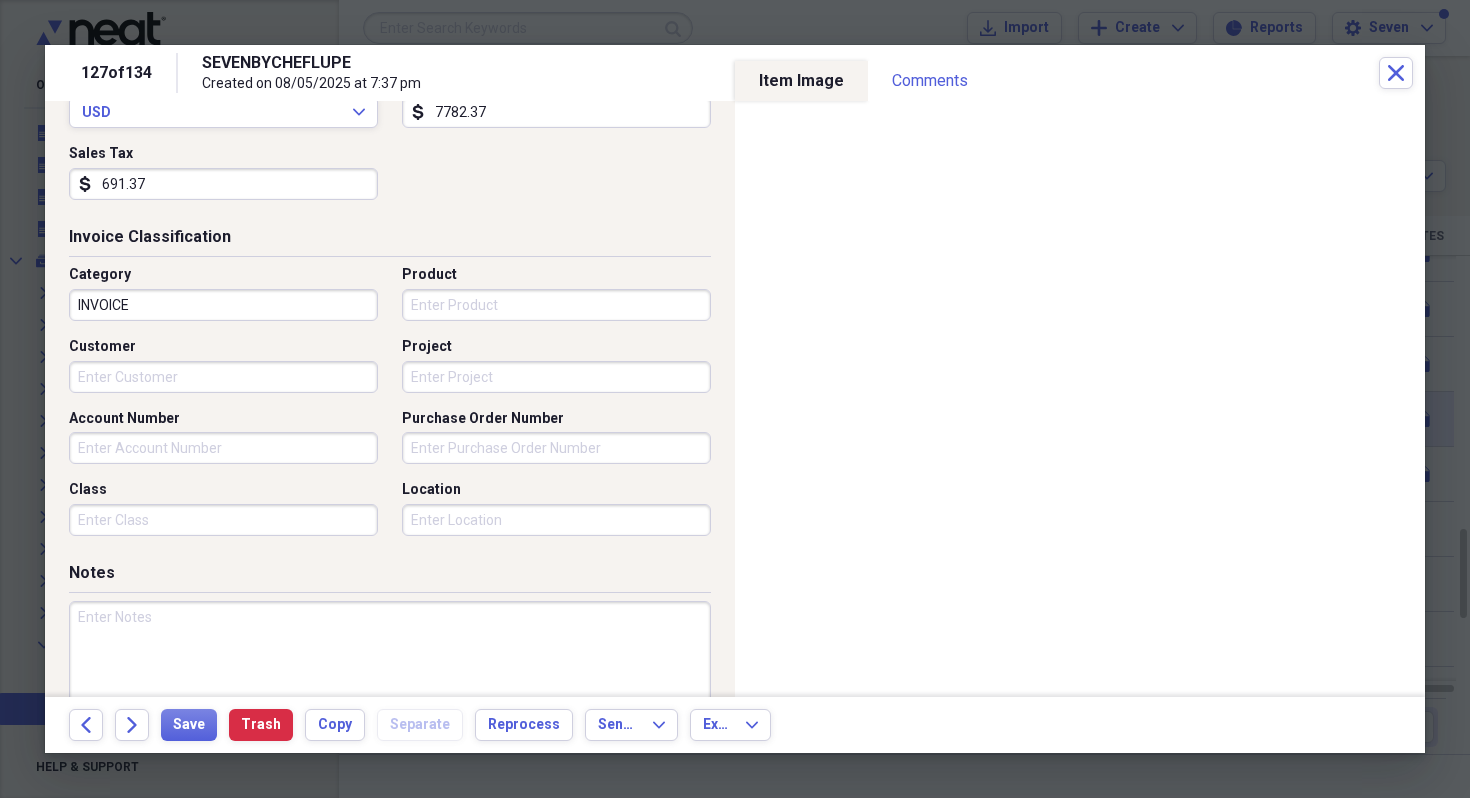 type on "691.37" 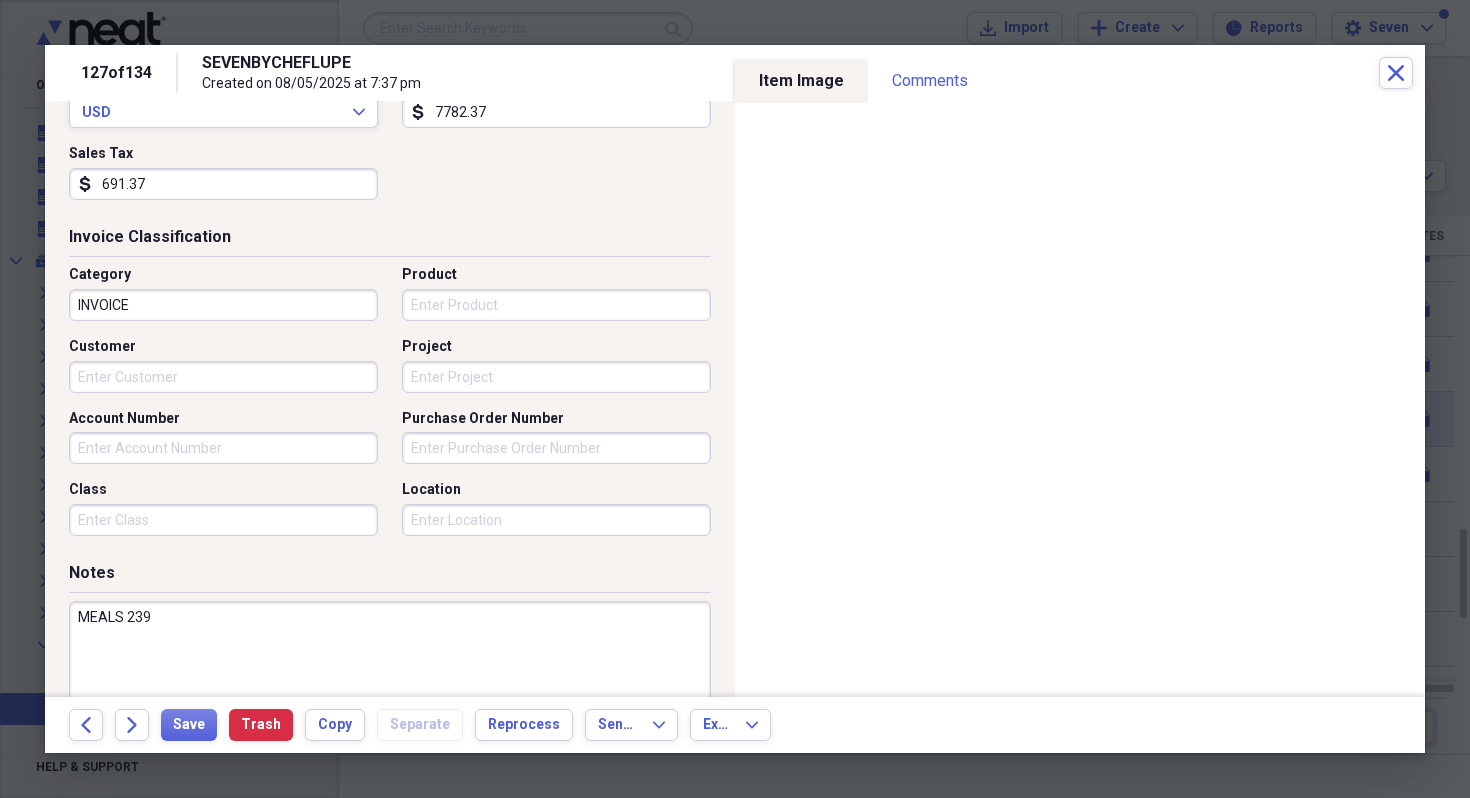 click on "MEALS 239" at bounding box center [390, 666] 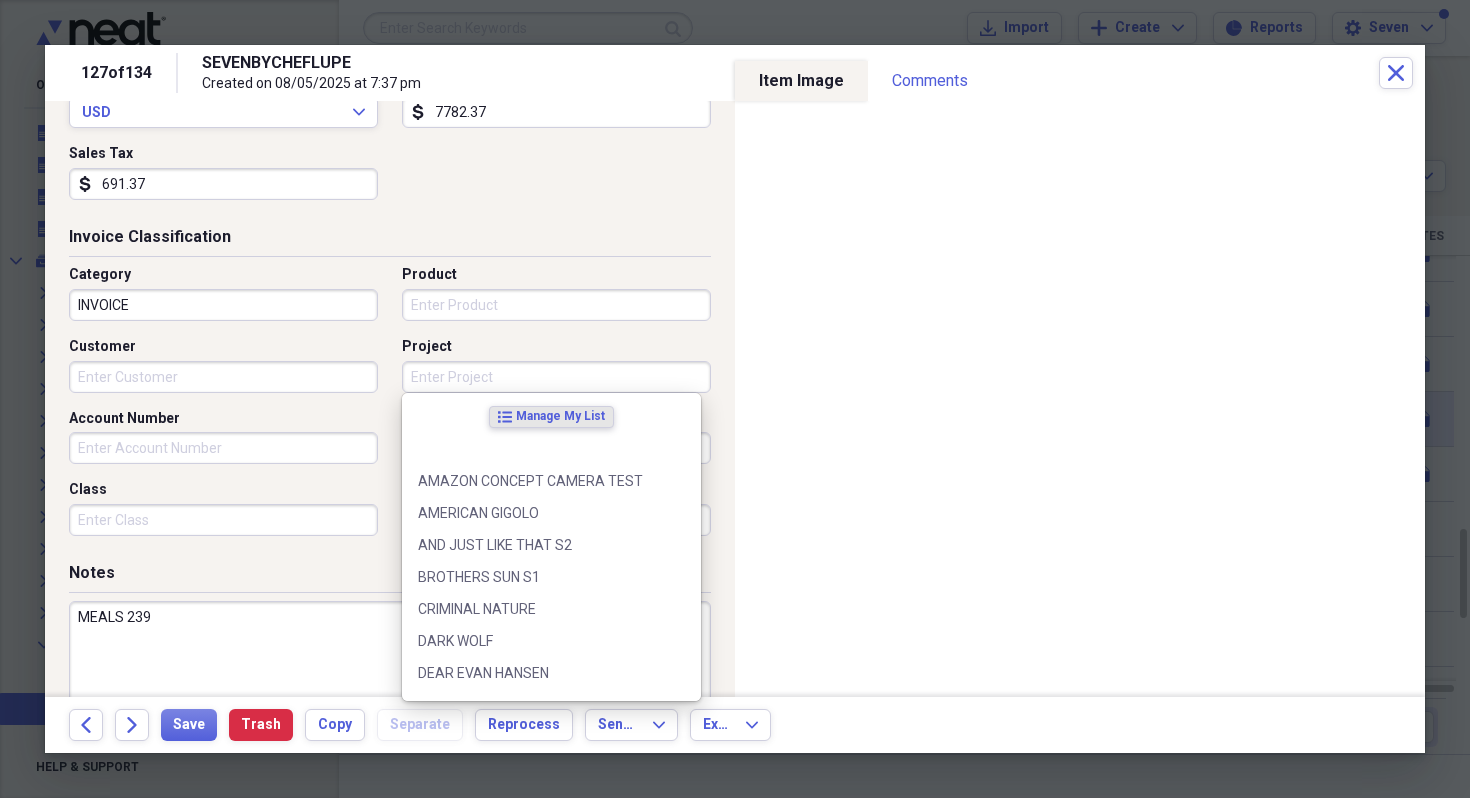 click on "Project" at bounding box center (556, 377) 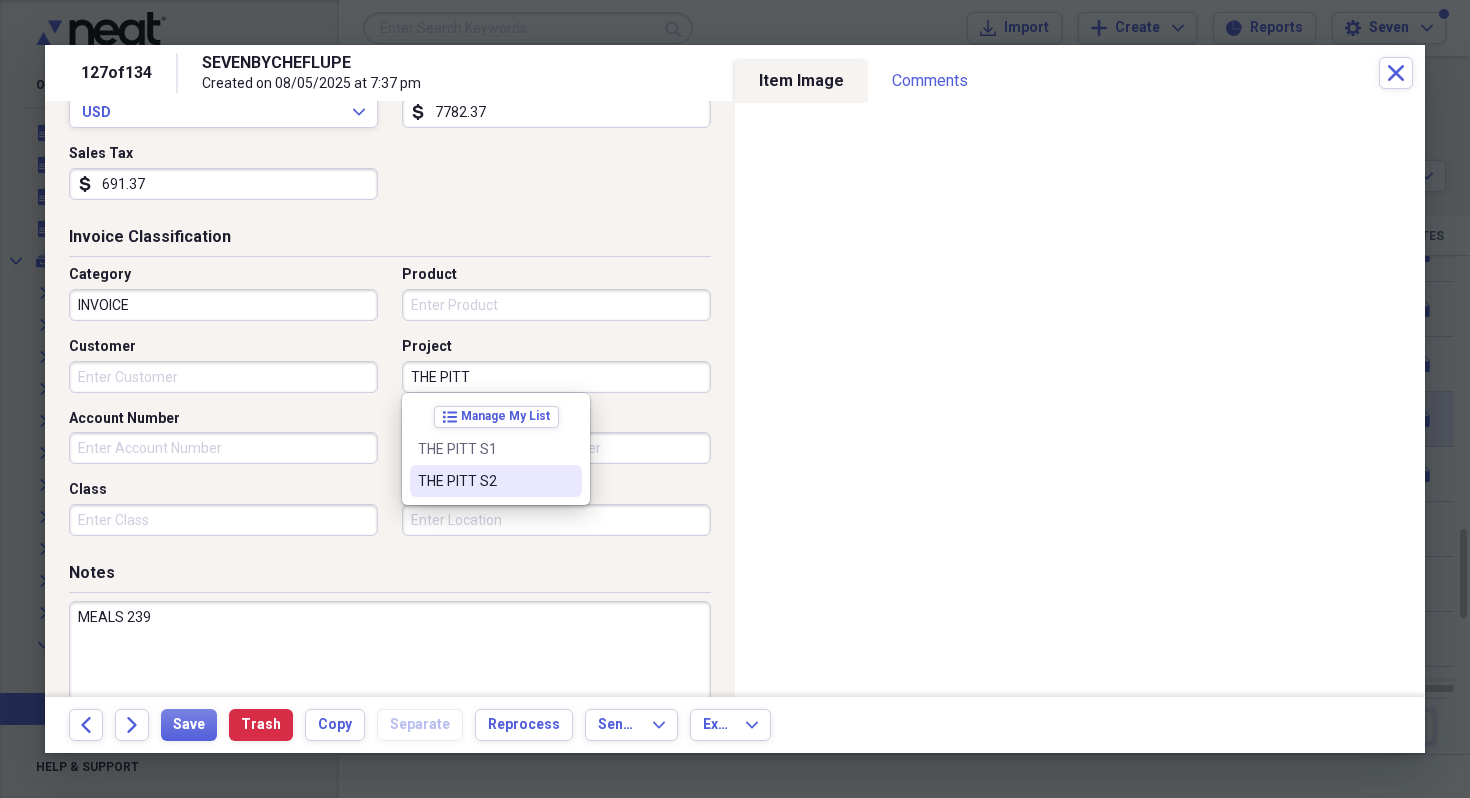 click on "THE PITT S2" at bounding box center (496, 481) 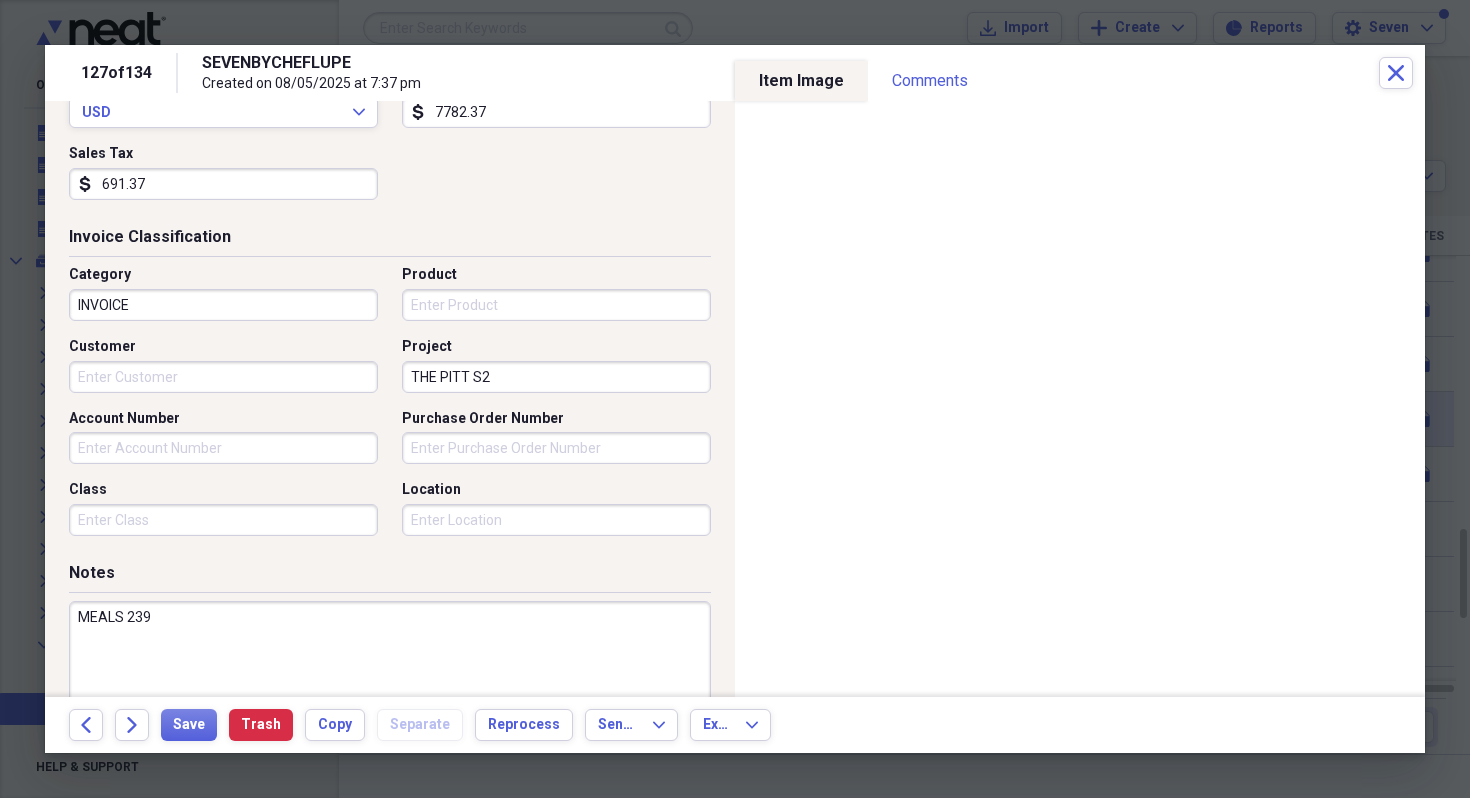 click on "MEALS 239" at bounding box center (390, 666) 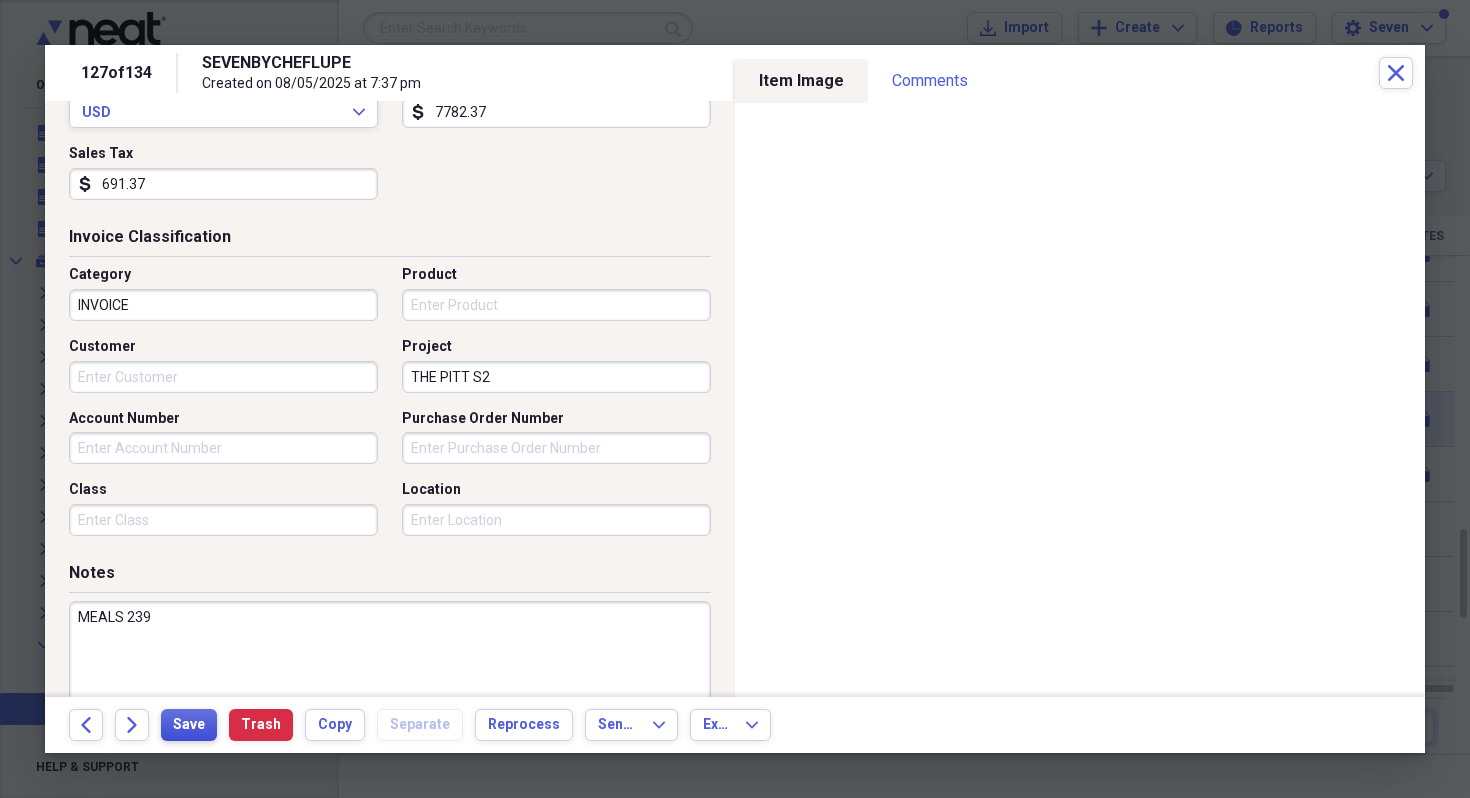 click on "Save" at bounding box center [189, 725] 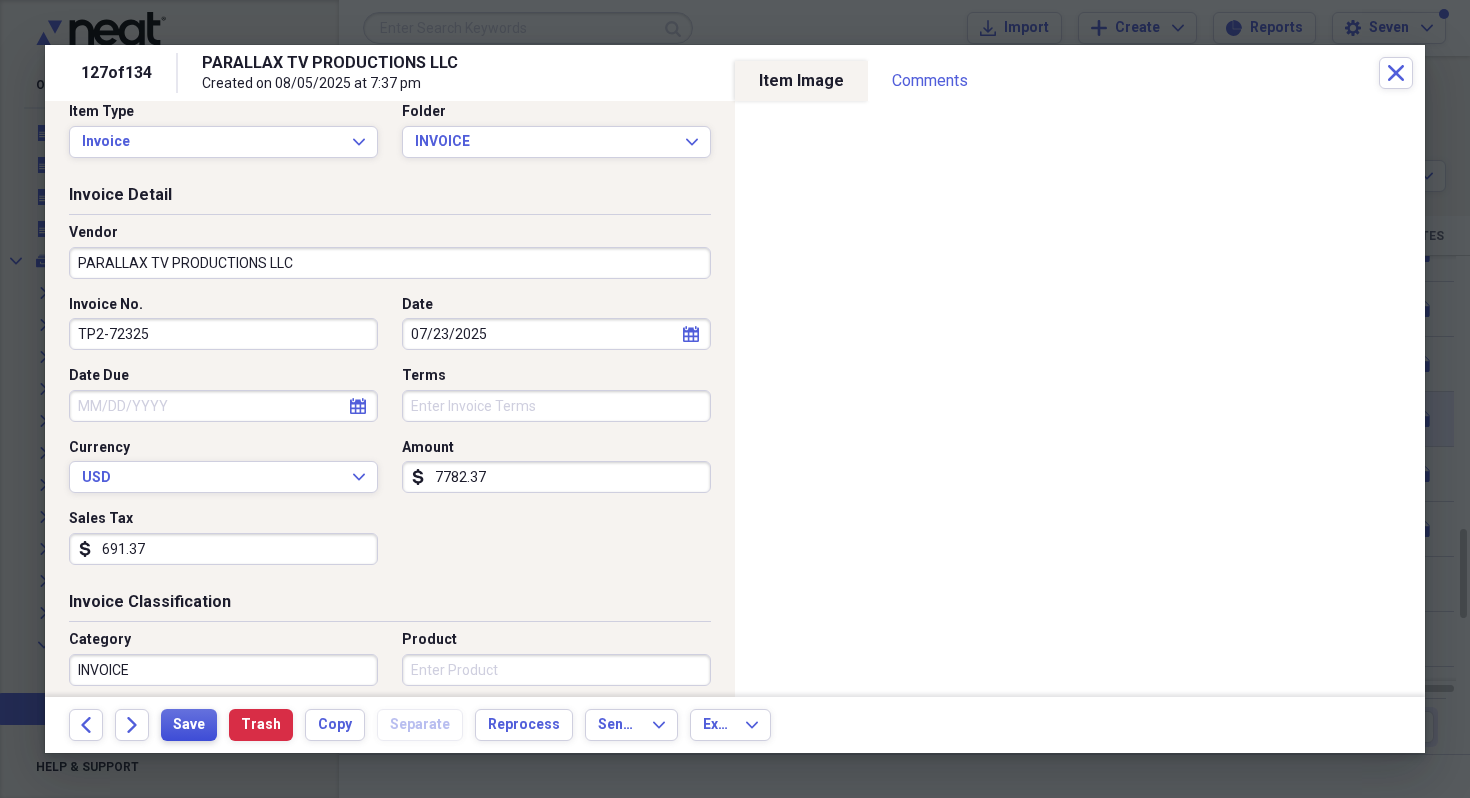 scroll, scrollTop: 0, scrollLeft: 0, axis: both 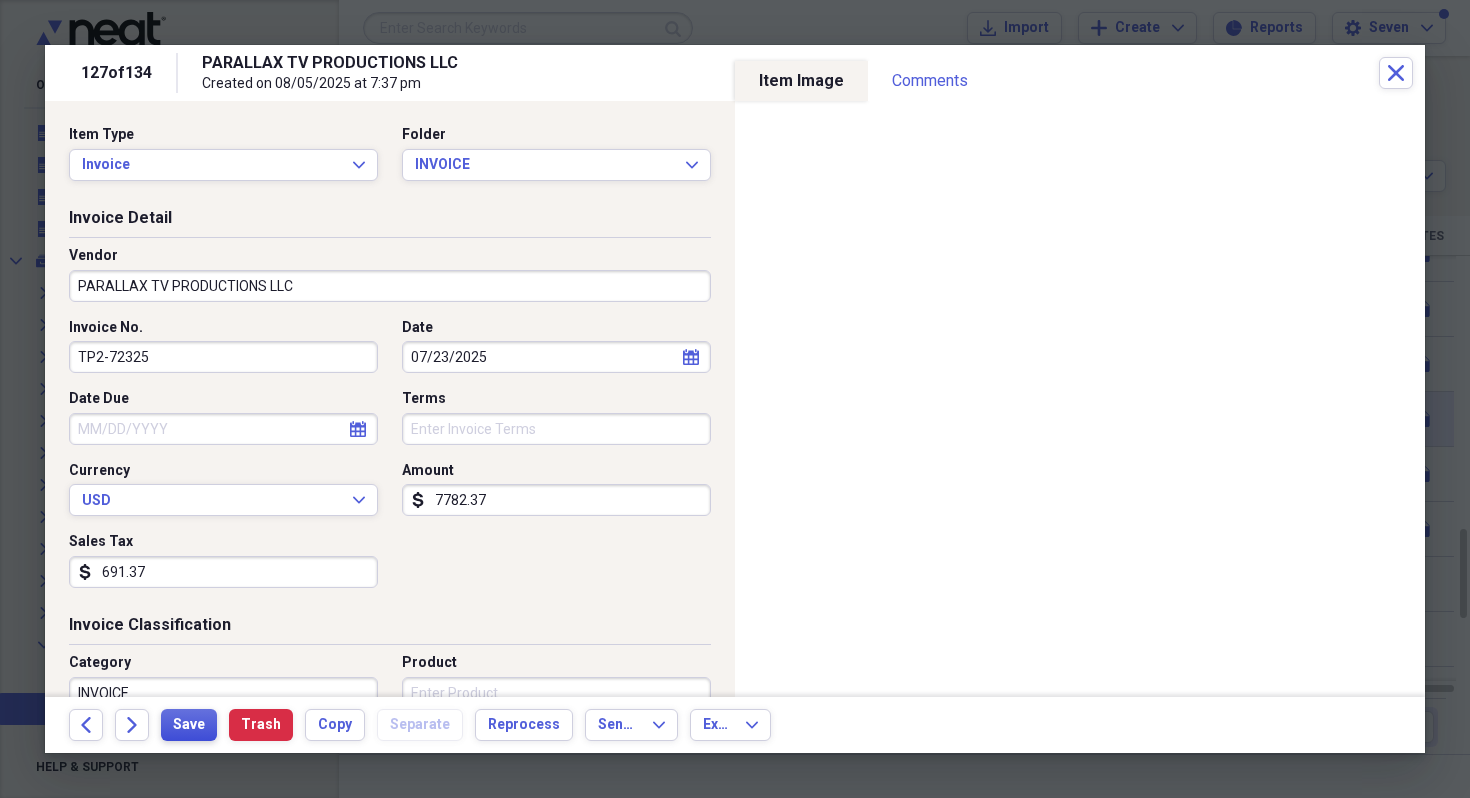 click on "Save" at bounding box center [189, 725] 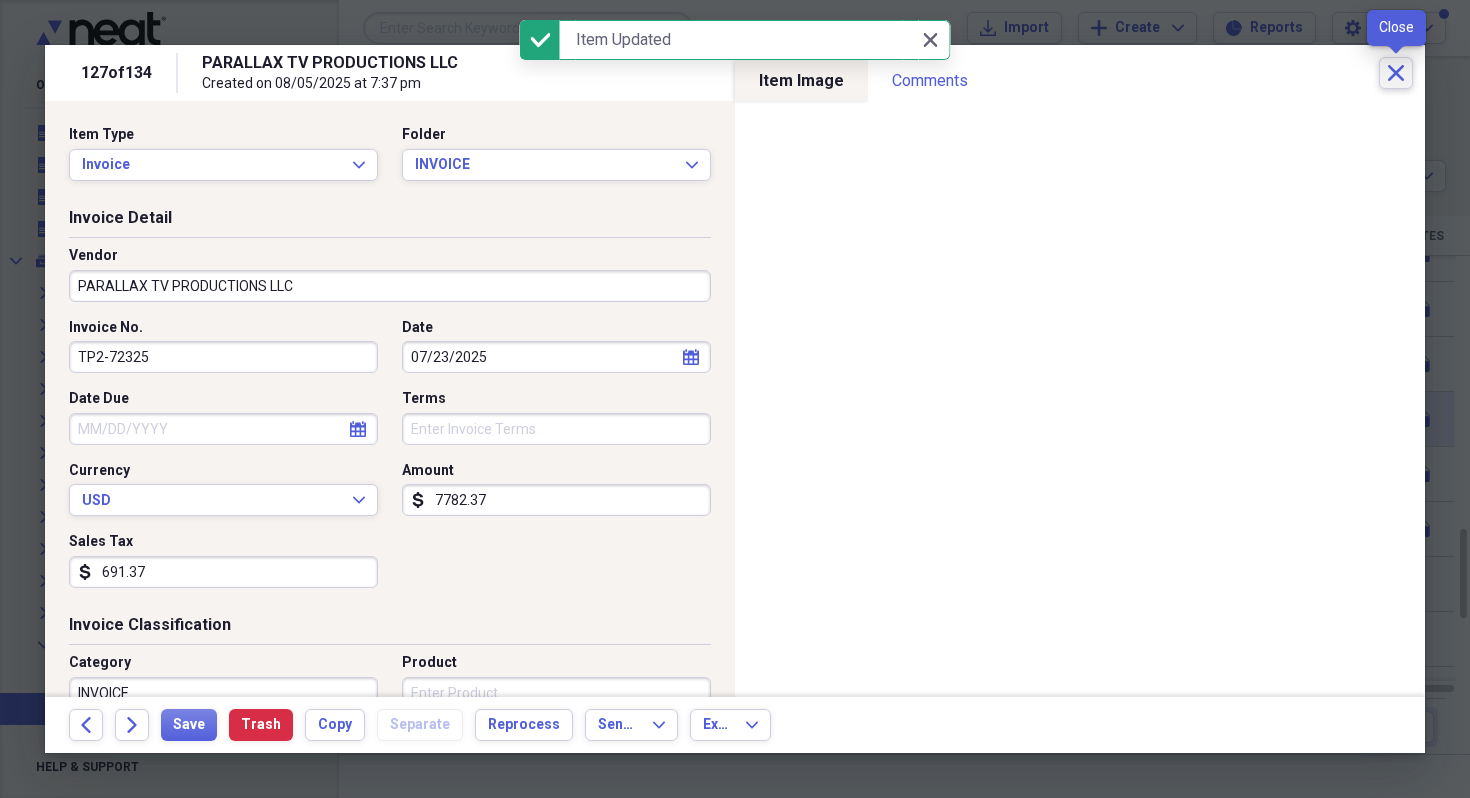 click on "Close" 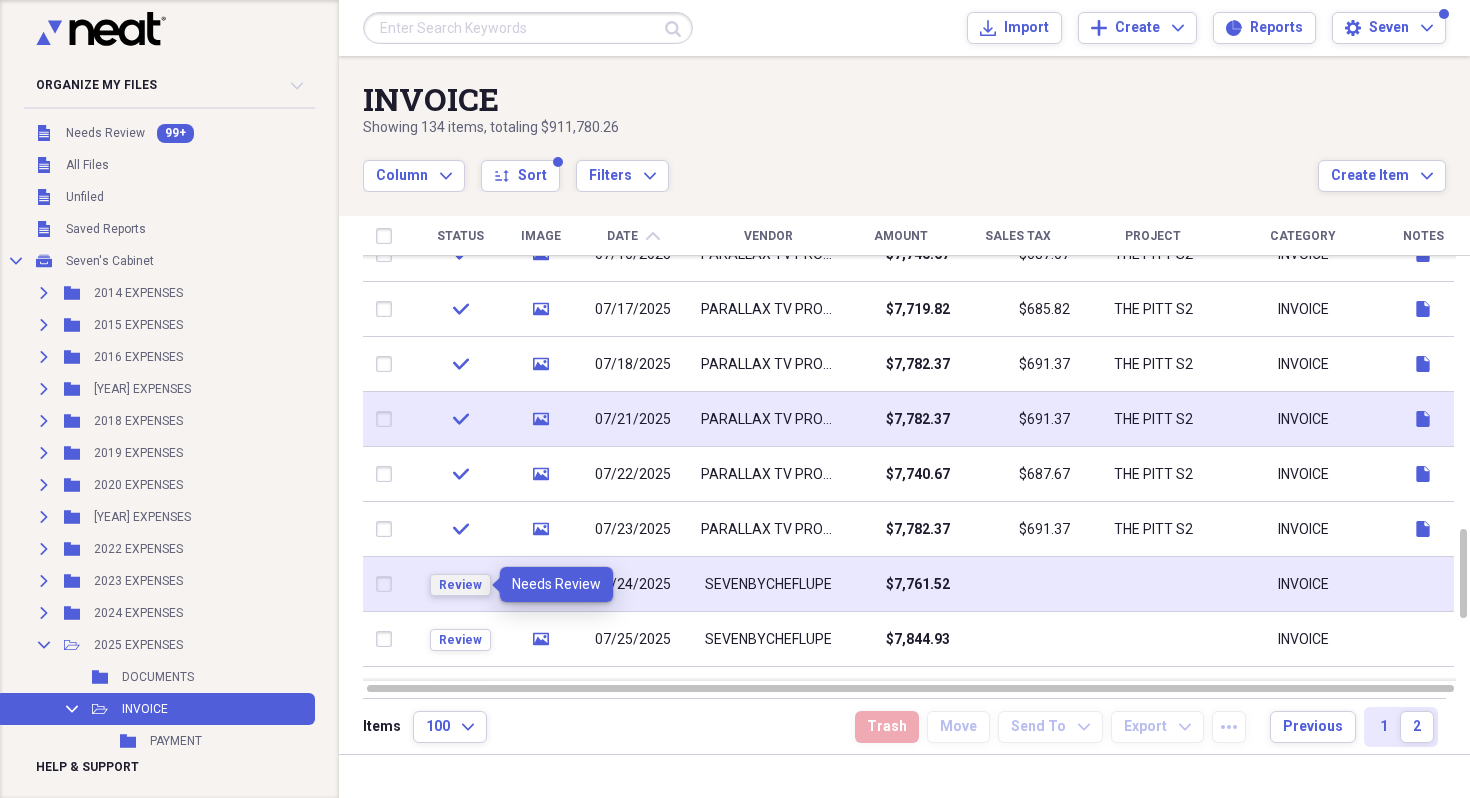 click on "Review" at bounding box center [460, 585] 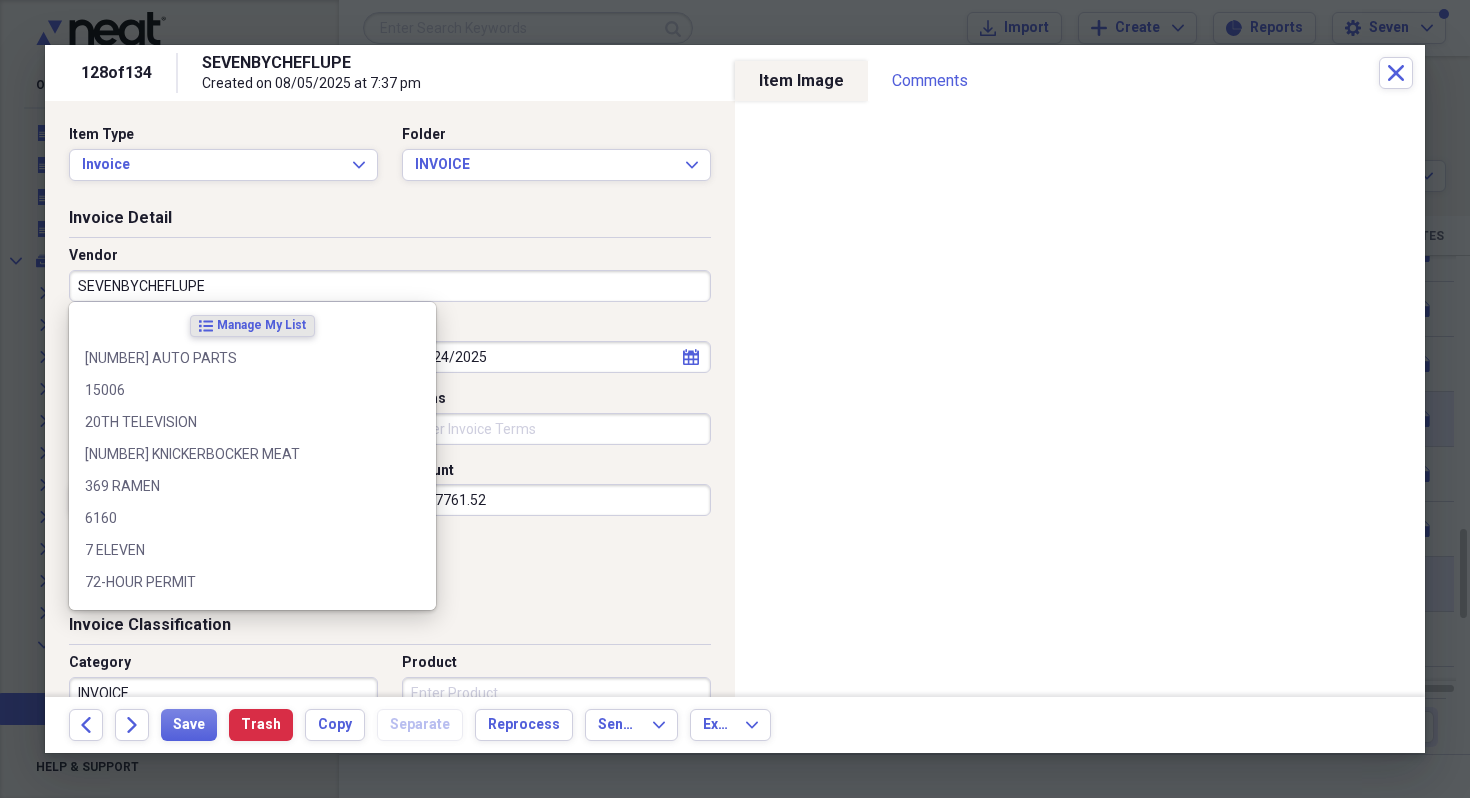 click on "SEVENBYCHEFLUPE" at bounding box center [390, 286] 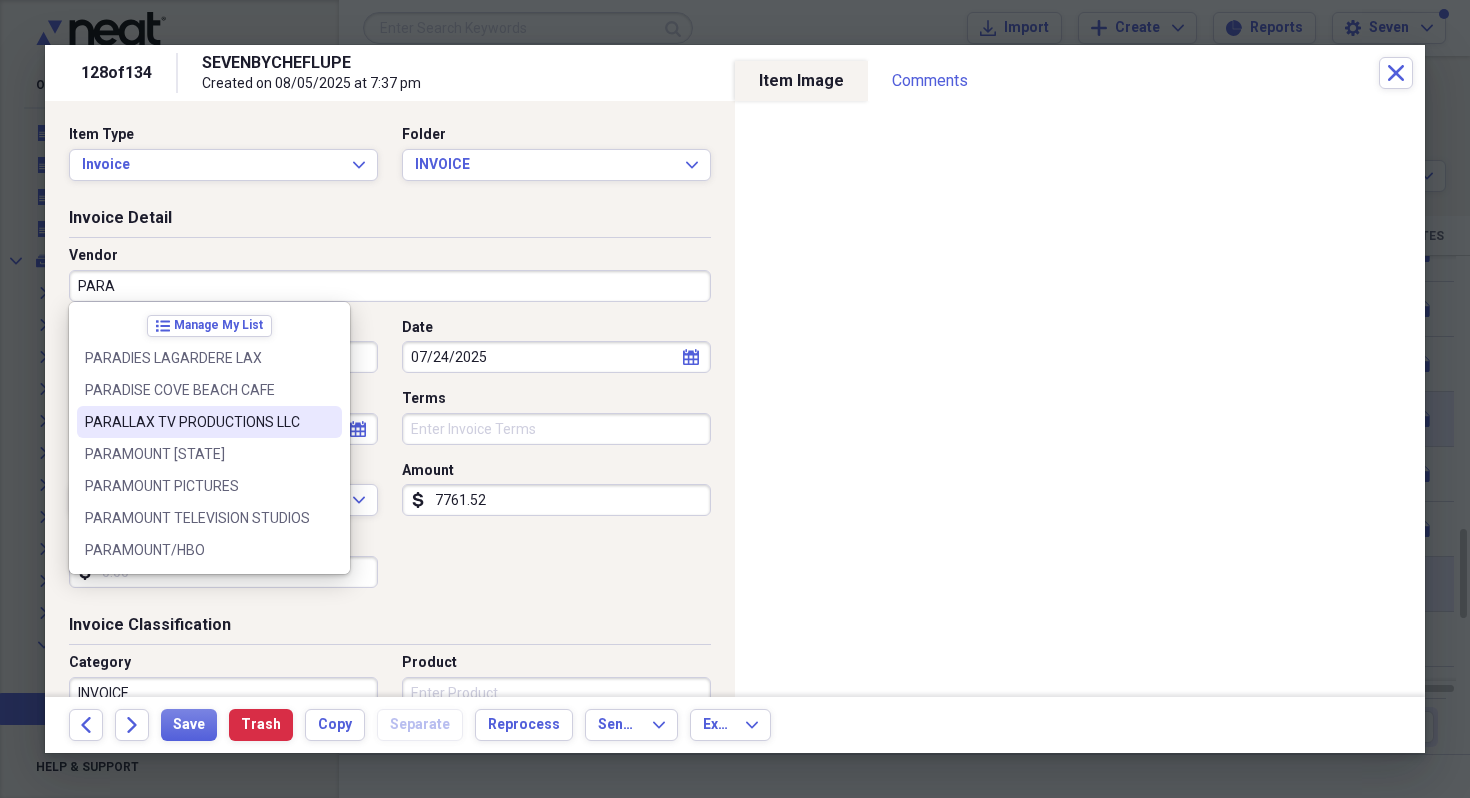 click on "PARALLAX TV PRODUCTIONS LLC" at bounding box center [197, 422] 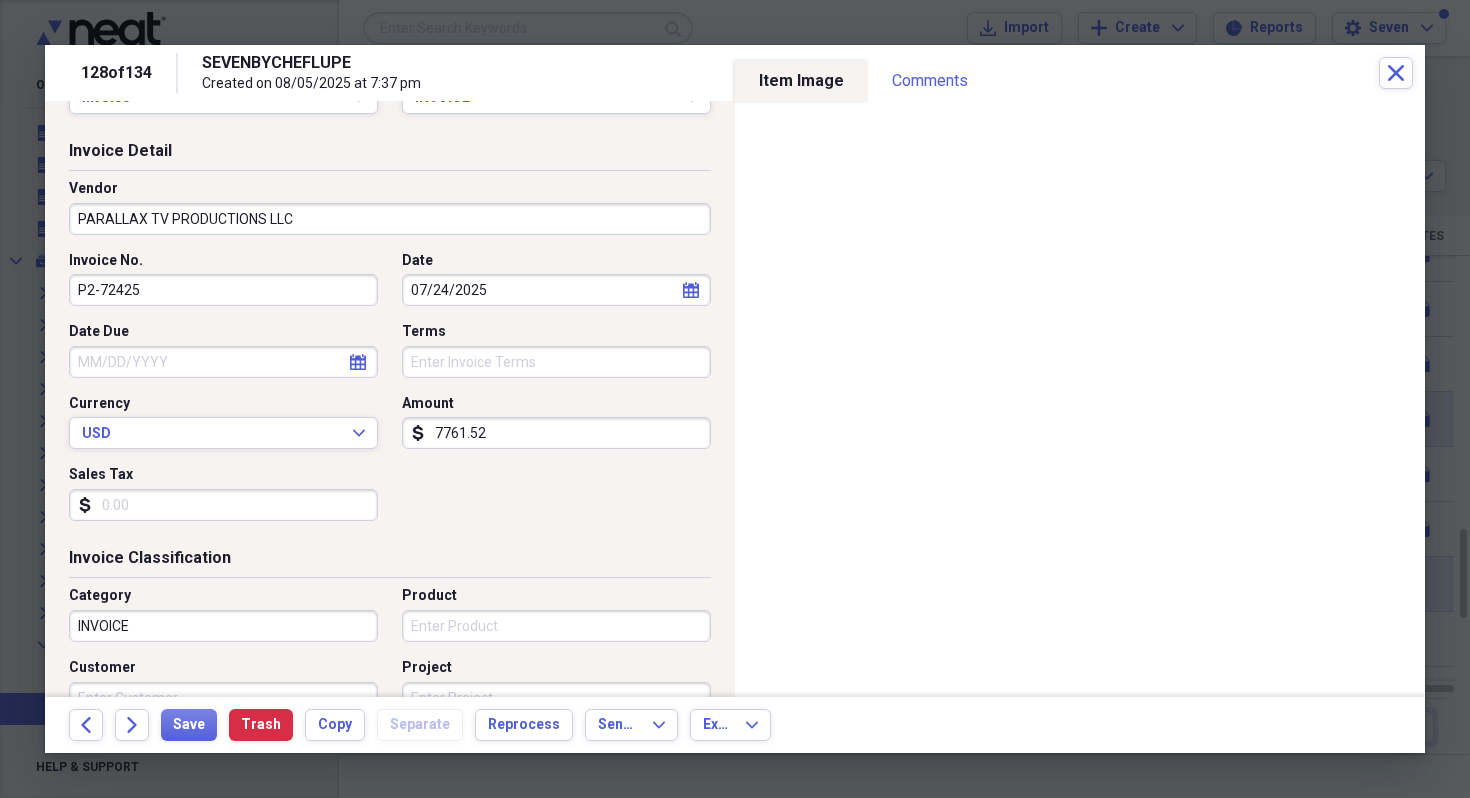 scroll, scrollTop: 73, scrollLeft: 0, axis: vertical 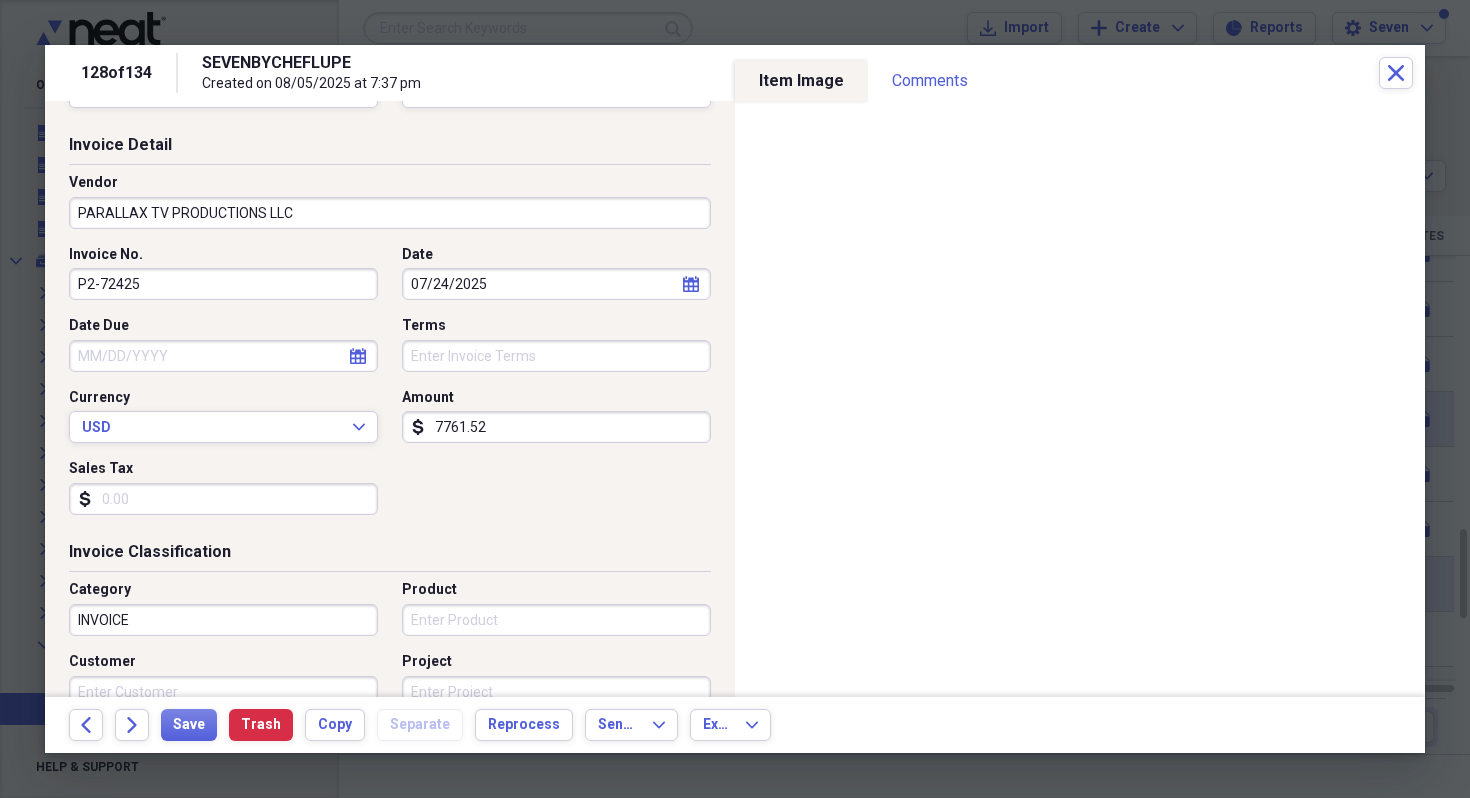 click on "Sales Tax" at bounding box center (223, 499) 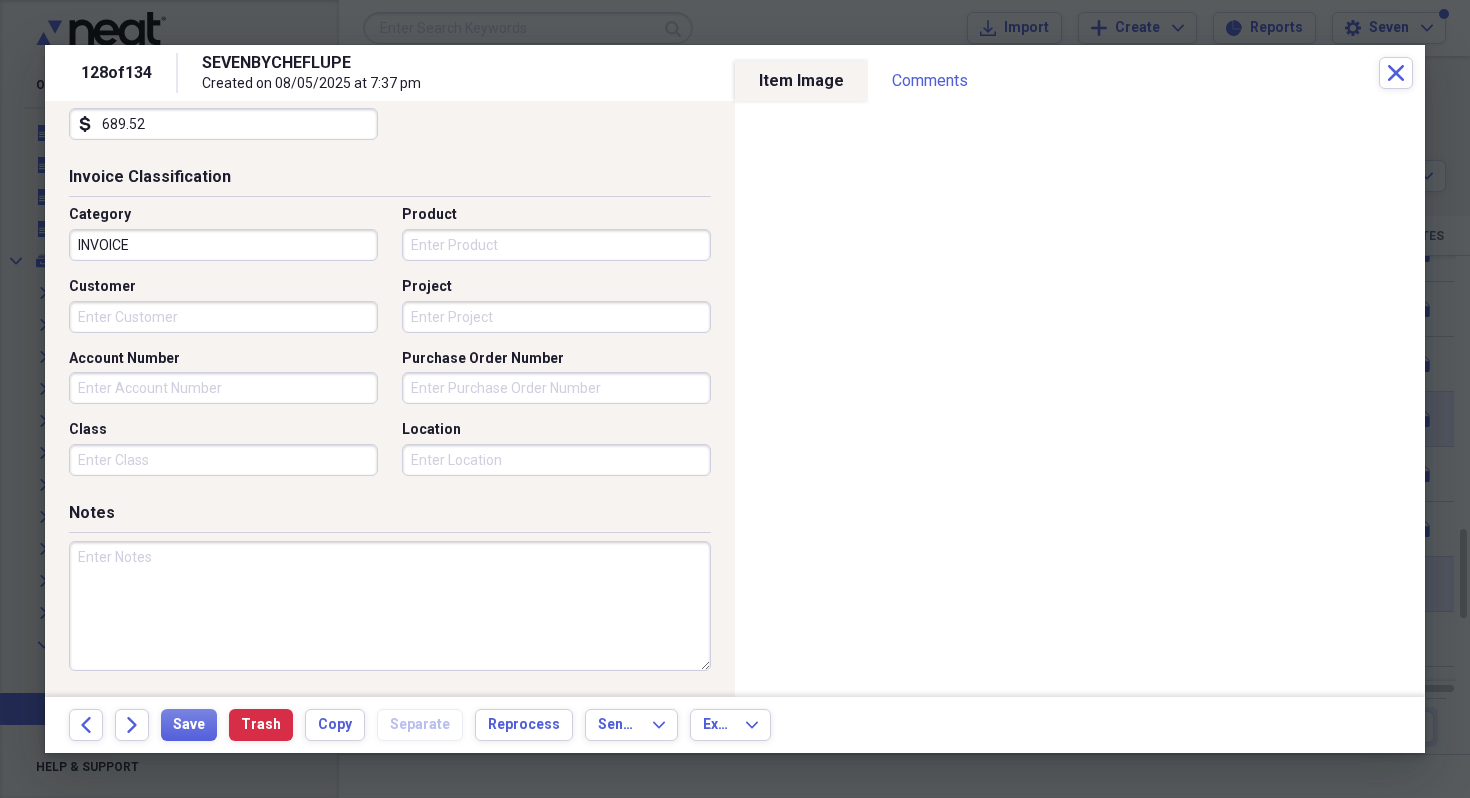 scroll, scrollTop: 524, scrollLeft: 0, axis: vertical 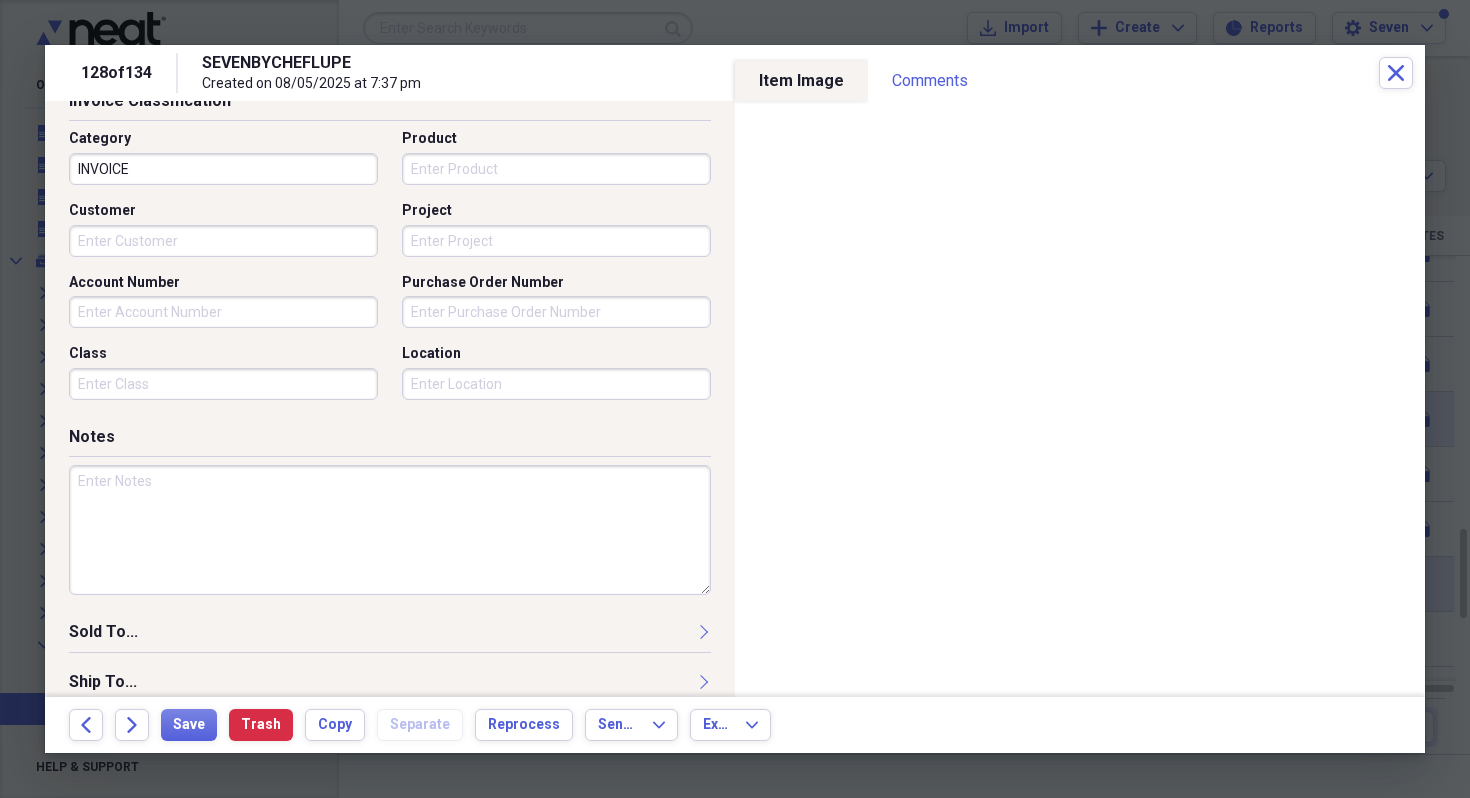type on "689.52" 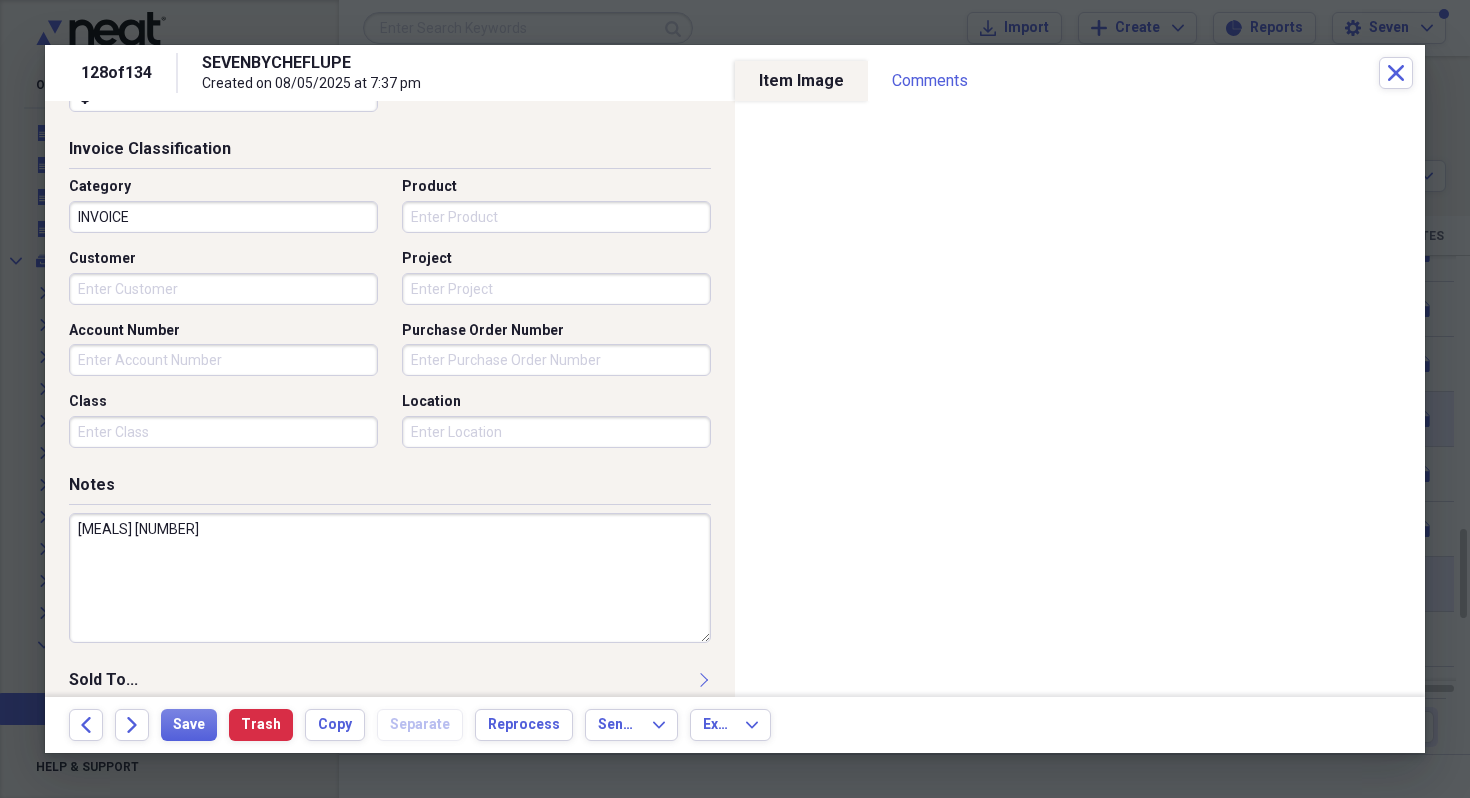 scroll, scrollTop: 400, scrollLeft: 0, axis: vertical 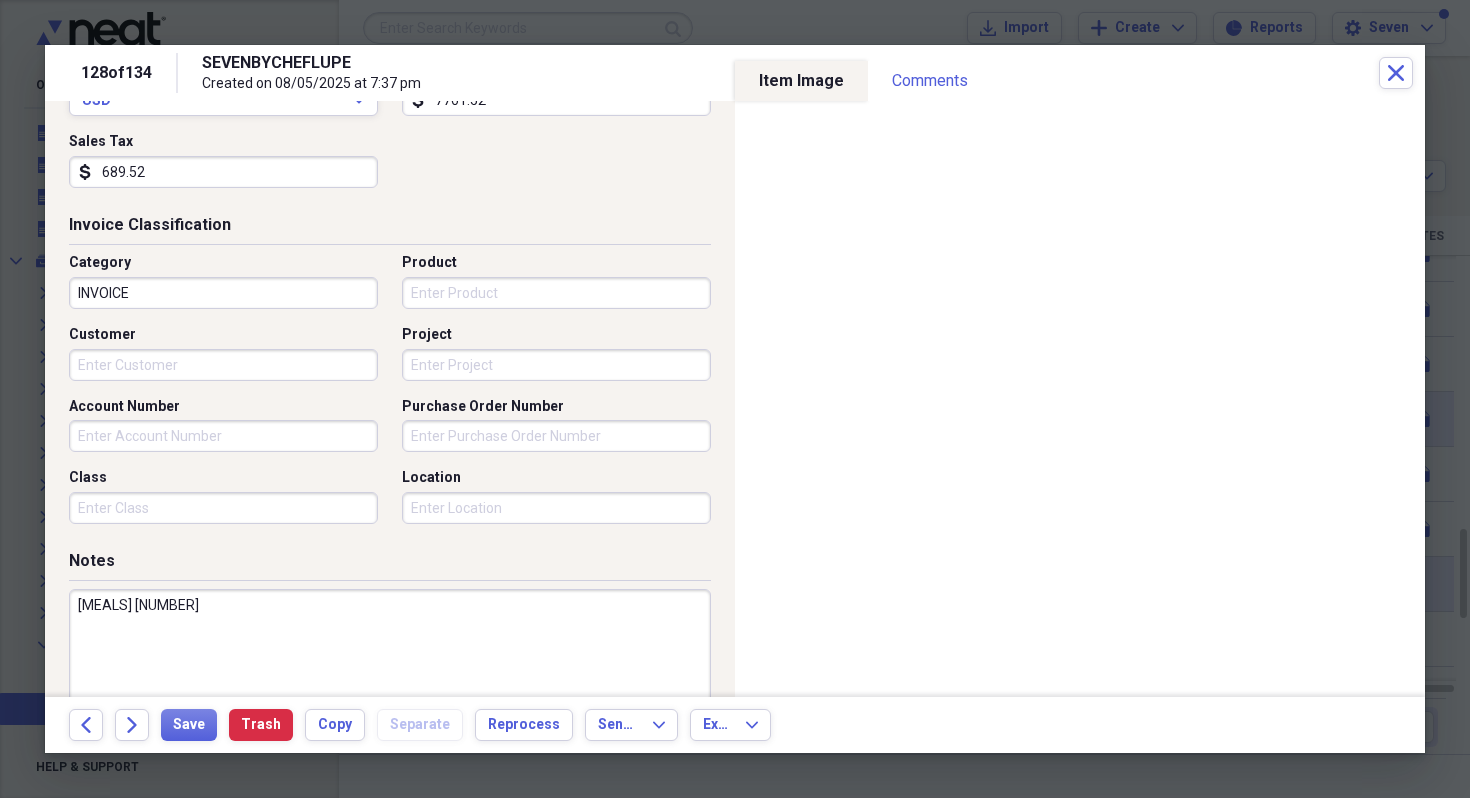 type on "[MEALS] [NUMBER]" 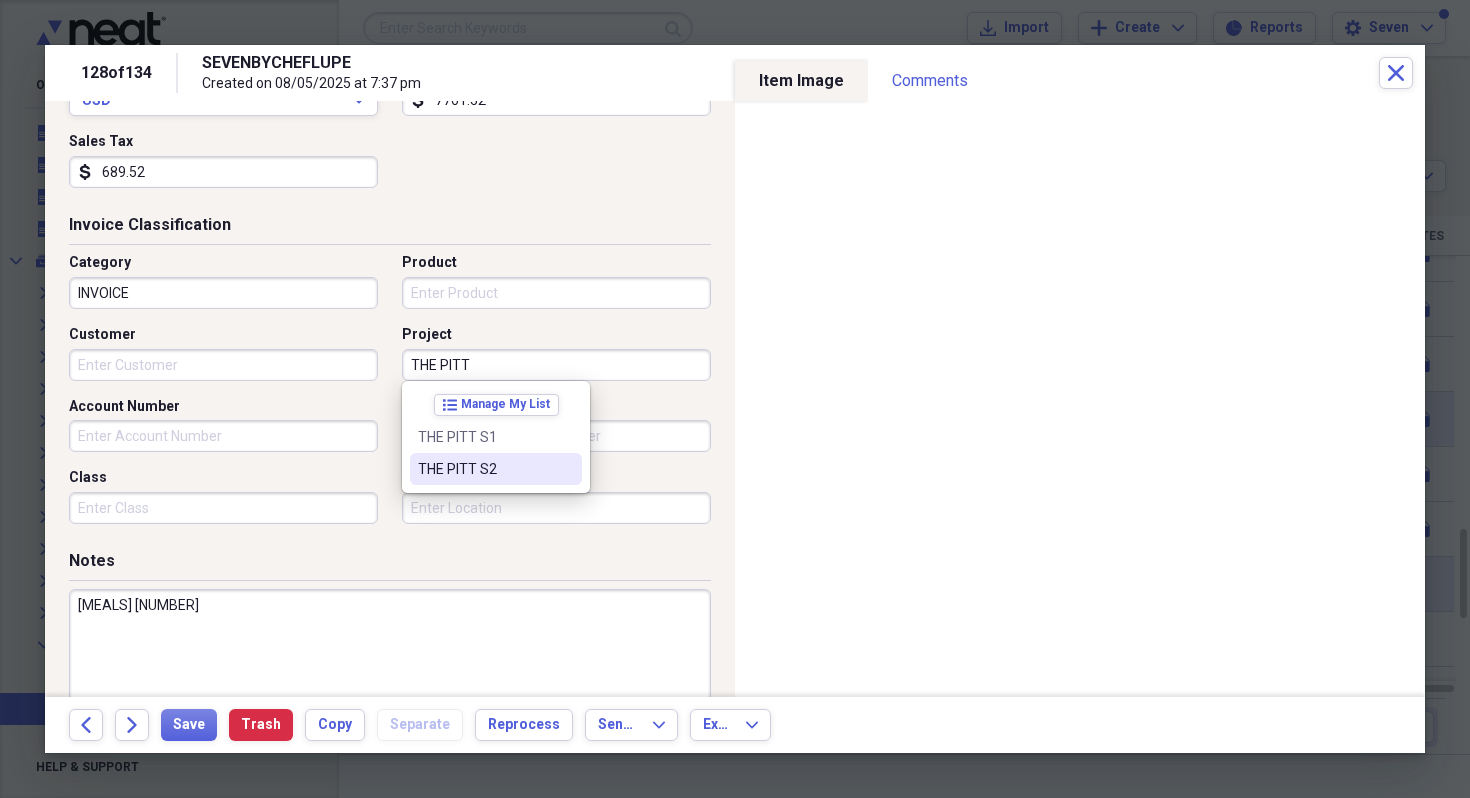 click on "THE PITT S2" at bounding box center (496, 469) 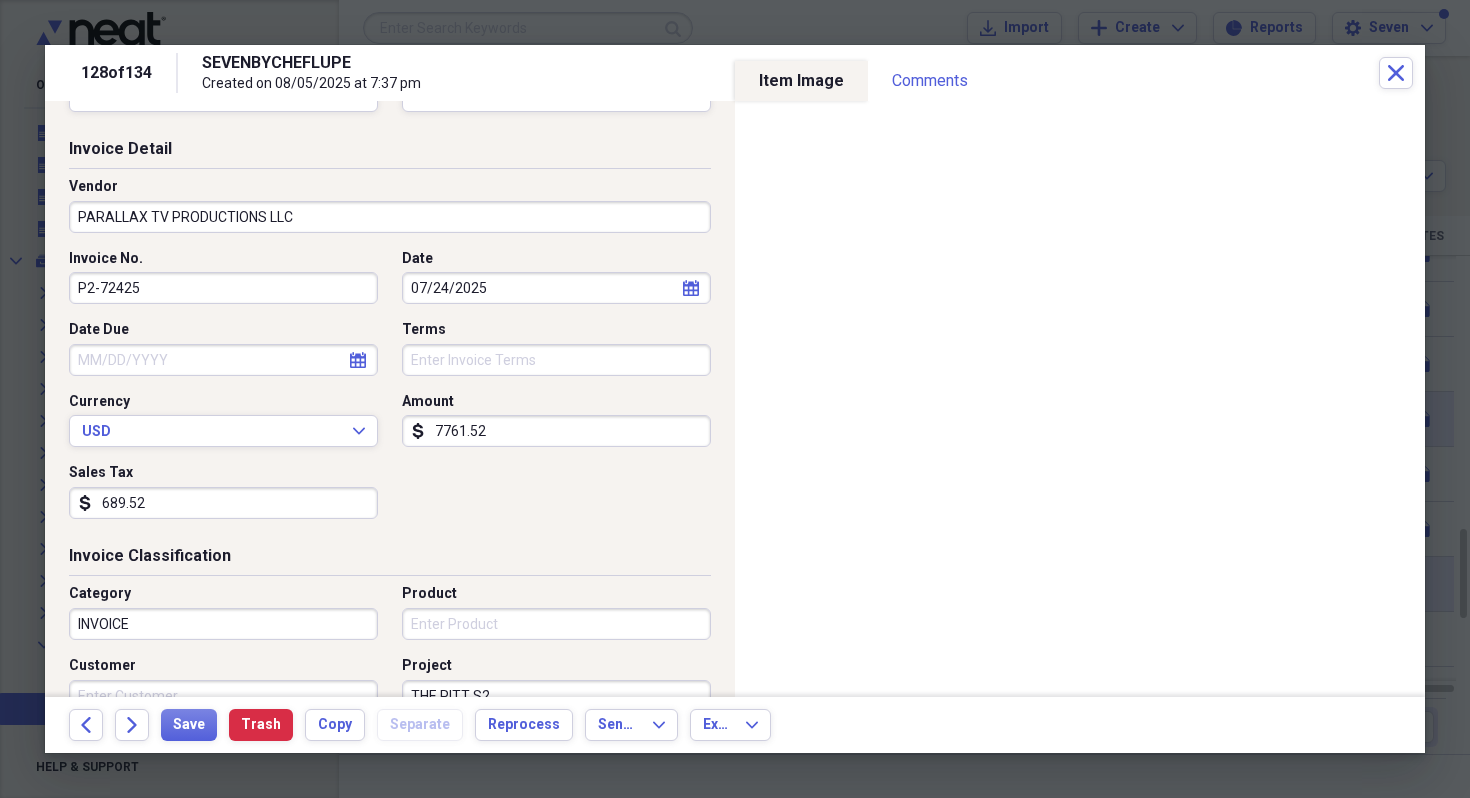 scroll, scrollTop: 67, scrollLeft: 0, axis: vertical 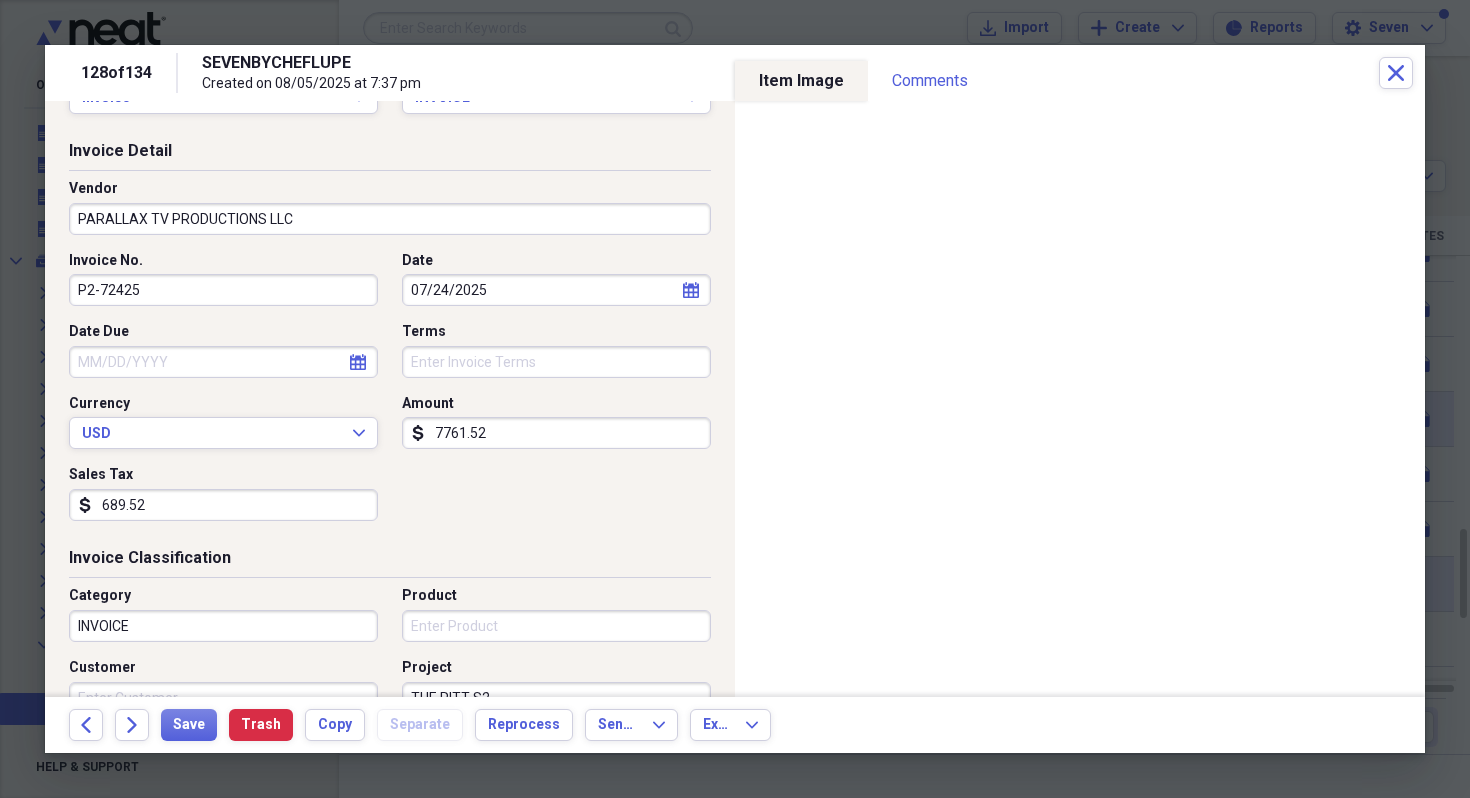 click on "P2-72425" at bounding box center (223, 290) 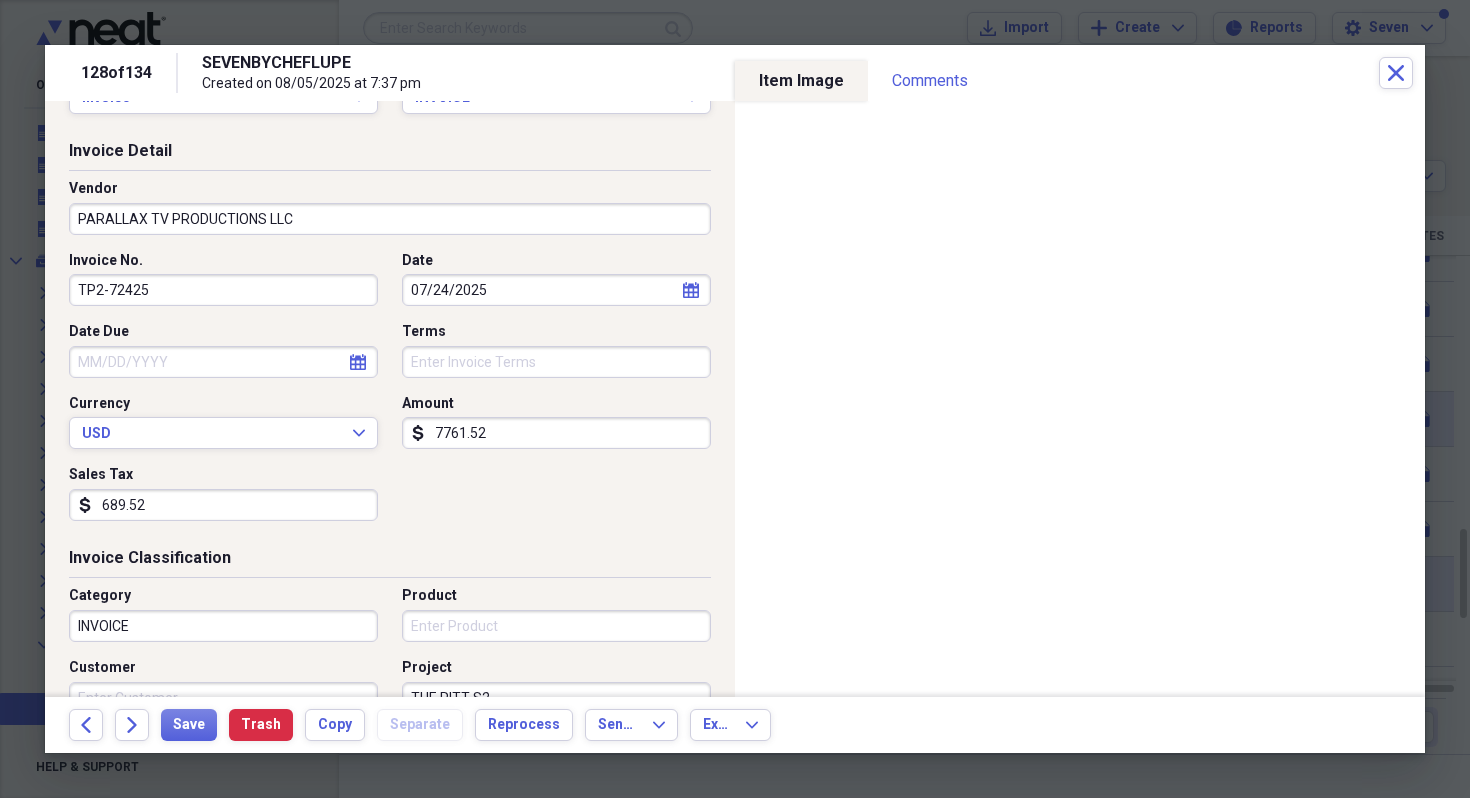 type on "TP2-72425" 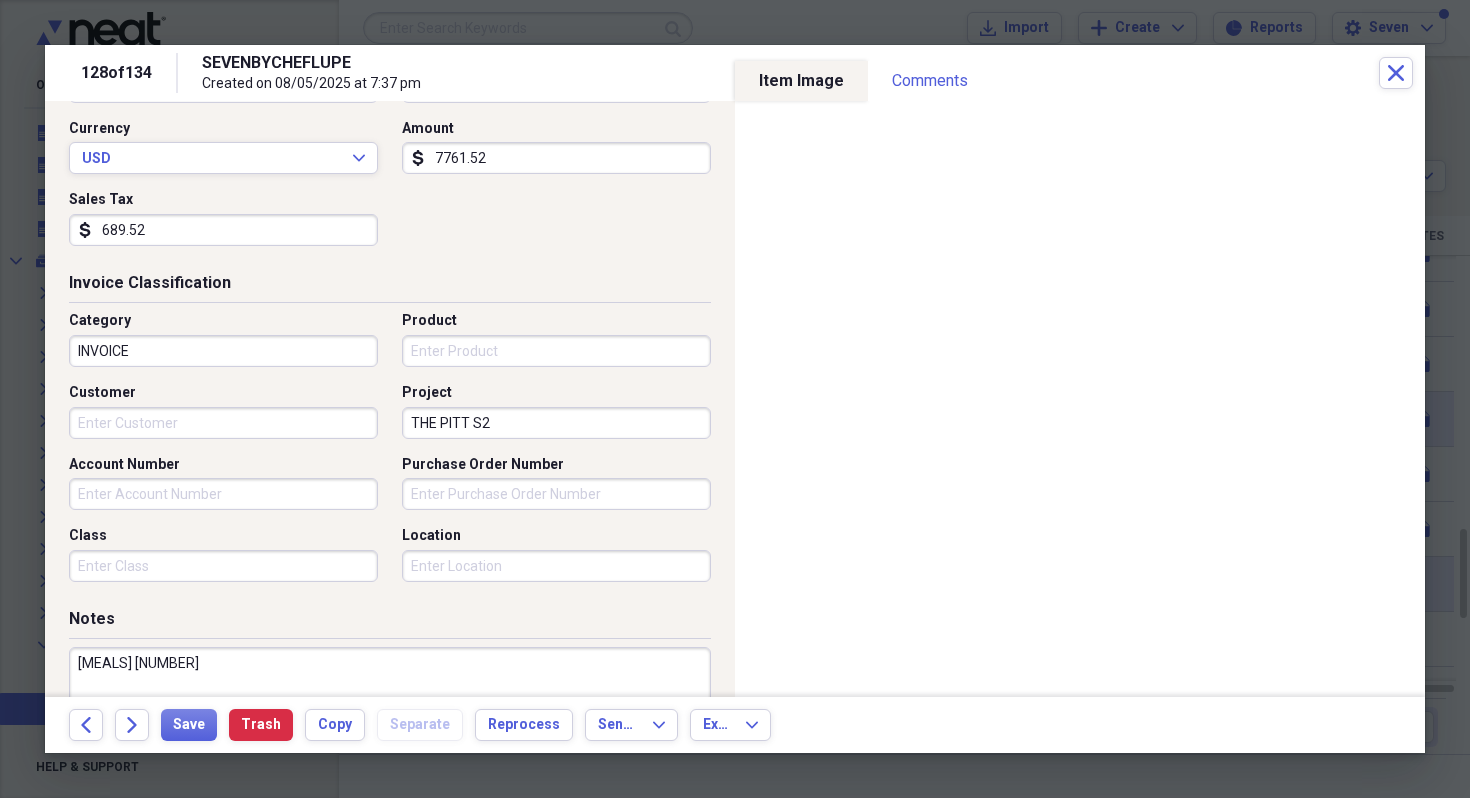 scroll, scrollTop: 444, scrollLeft: 0, axis: vertical 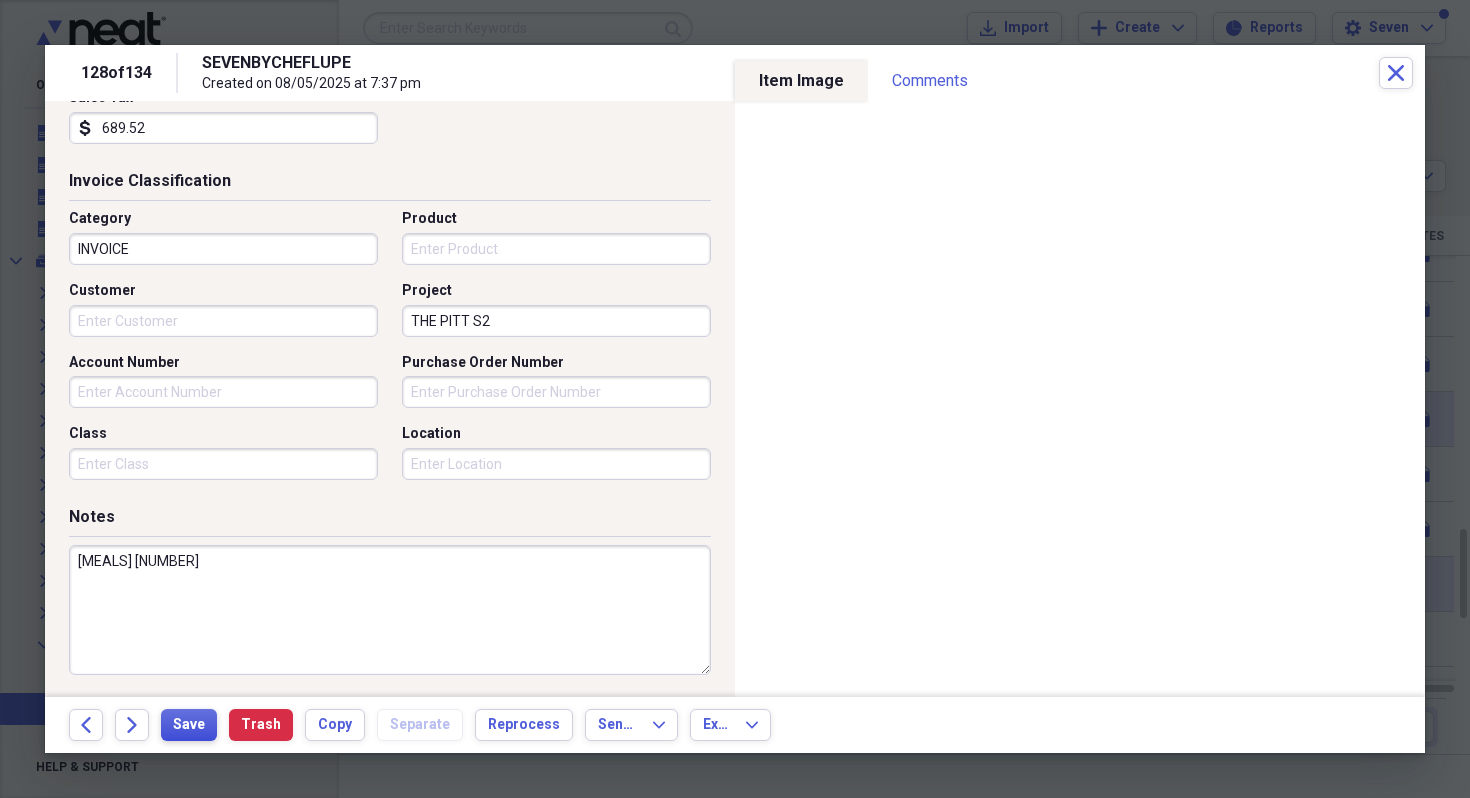 click on "Save" at bounding box center [189, 725] 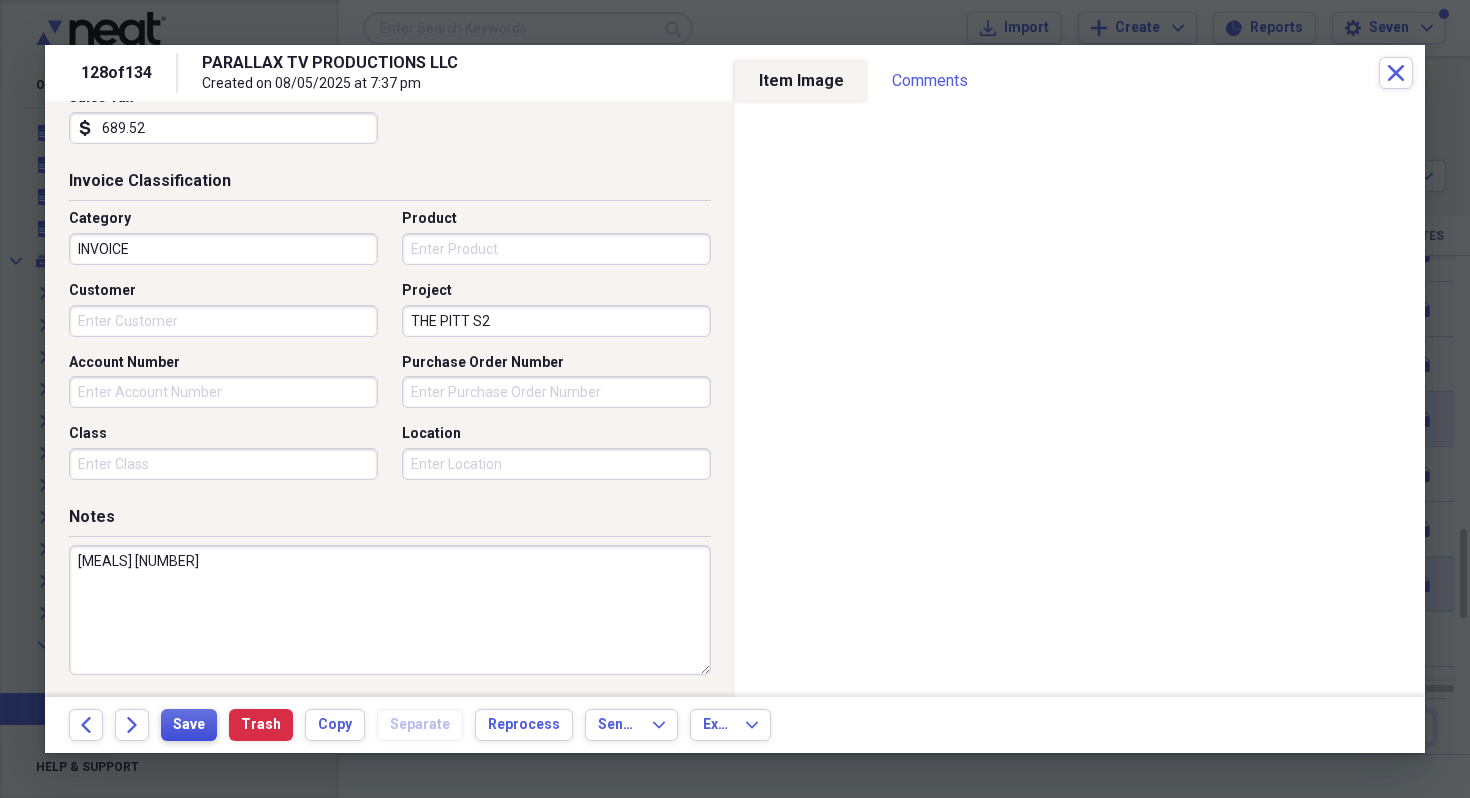 click on "Save" at bounding box center [189, 725] 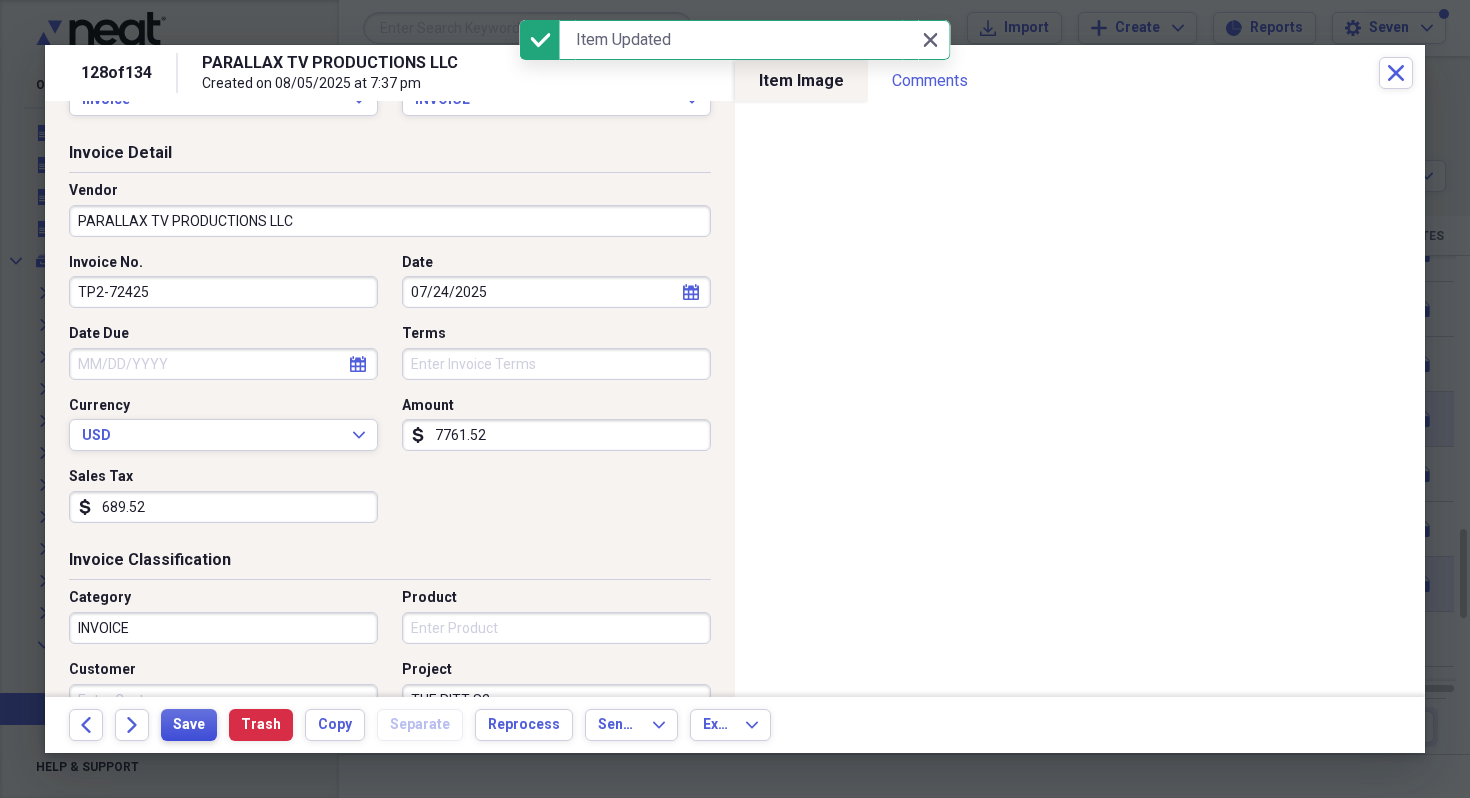 scroll, scrollTop: 0, scrollLeft: 0, axis: both 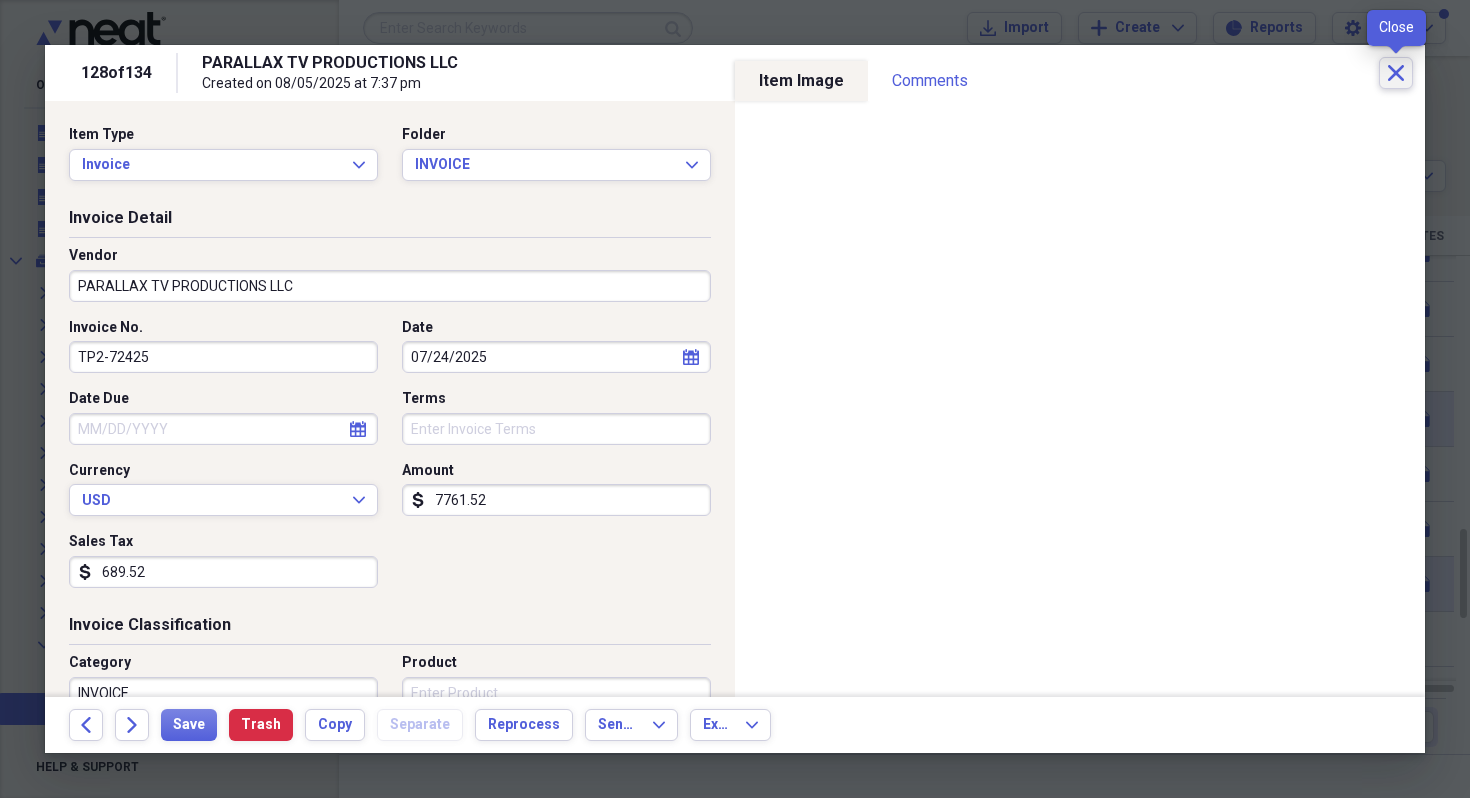 click on "Close" 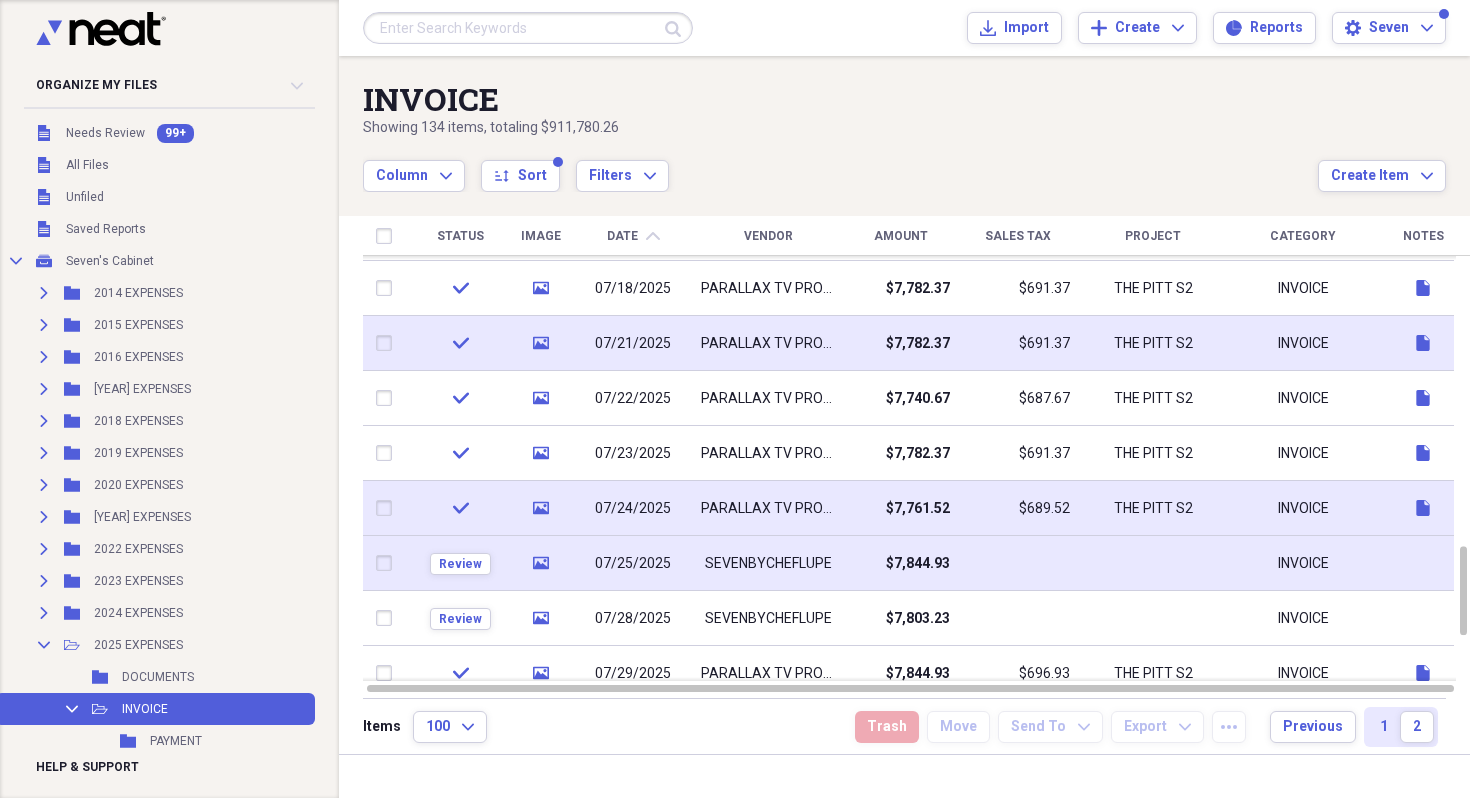 click at bounding box center [1018, 563] 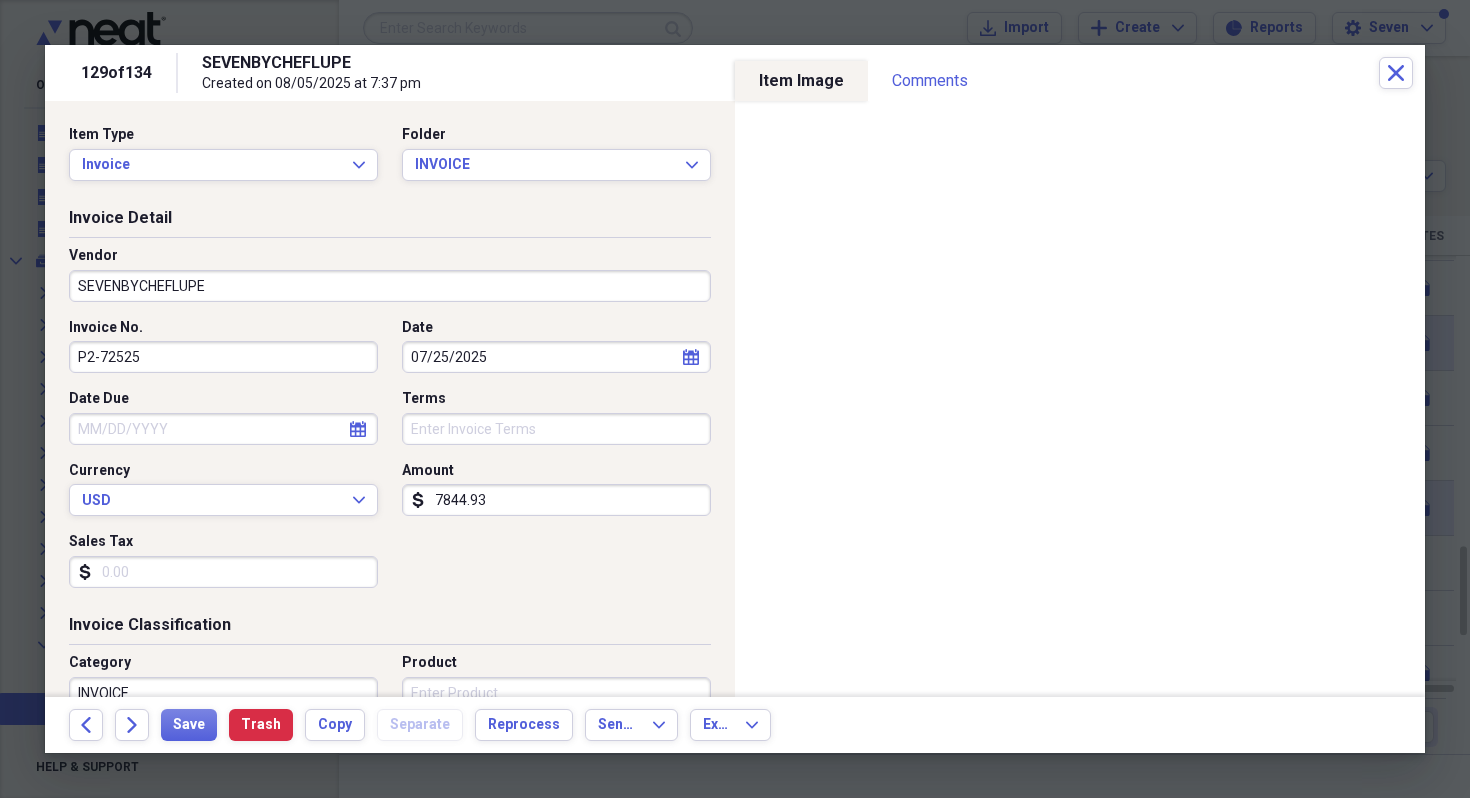 click on "SEVENBYCHEFLUPE" at bounding box center [390, 286] 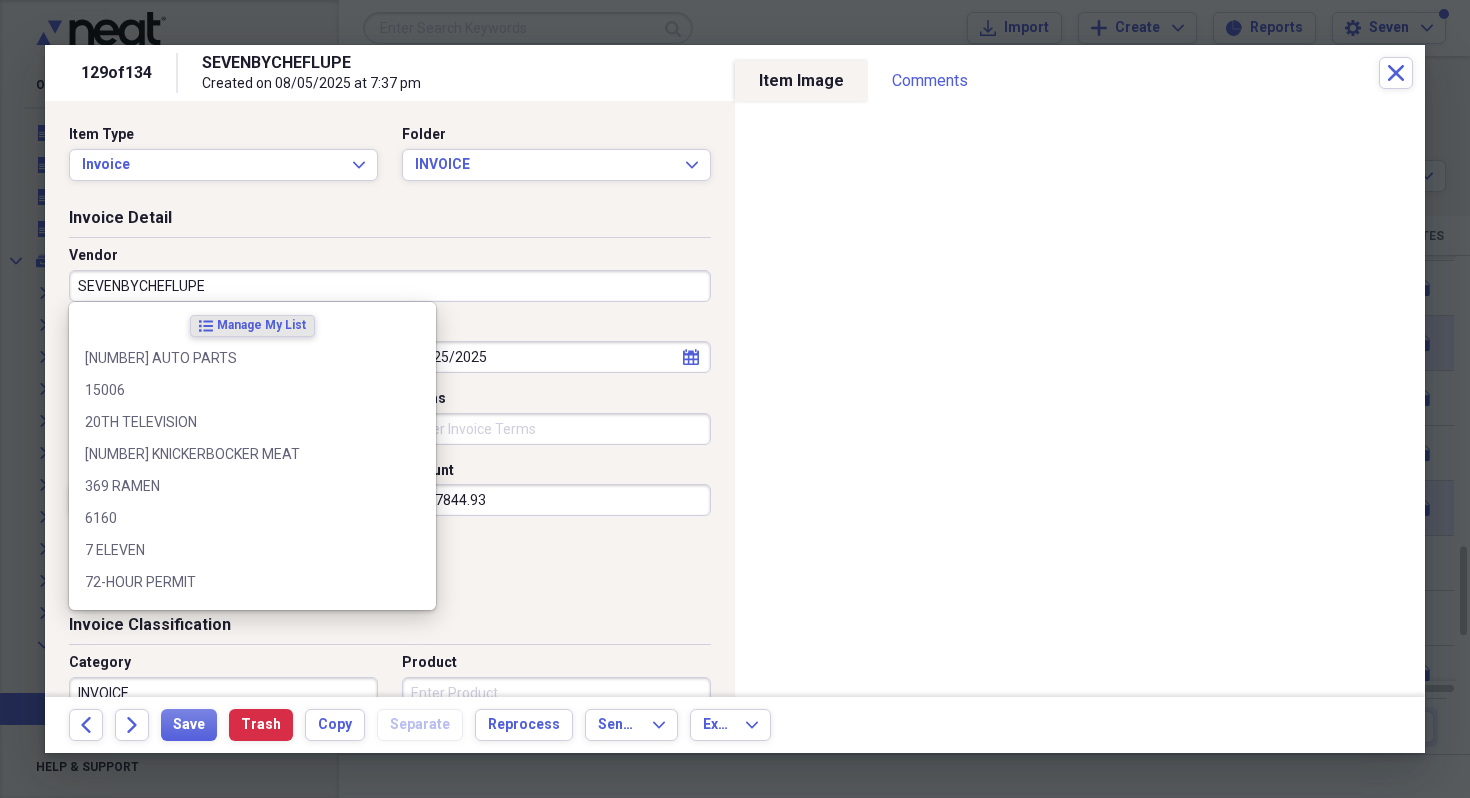 click on "SEVENBYCHEFLUPE" at bounding box center (390, 286) 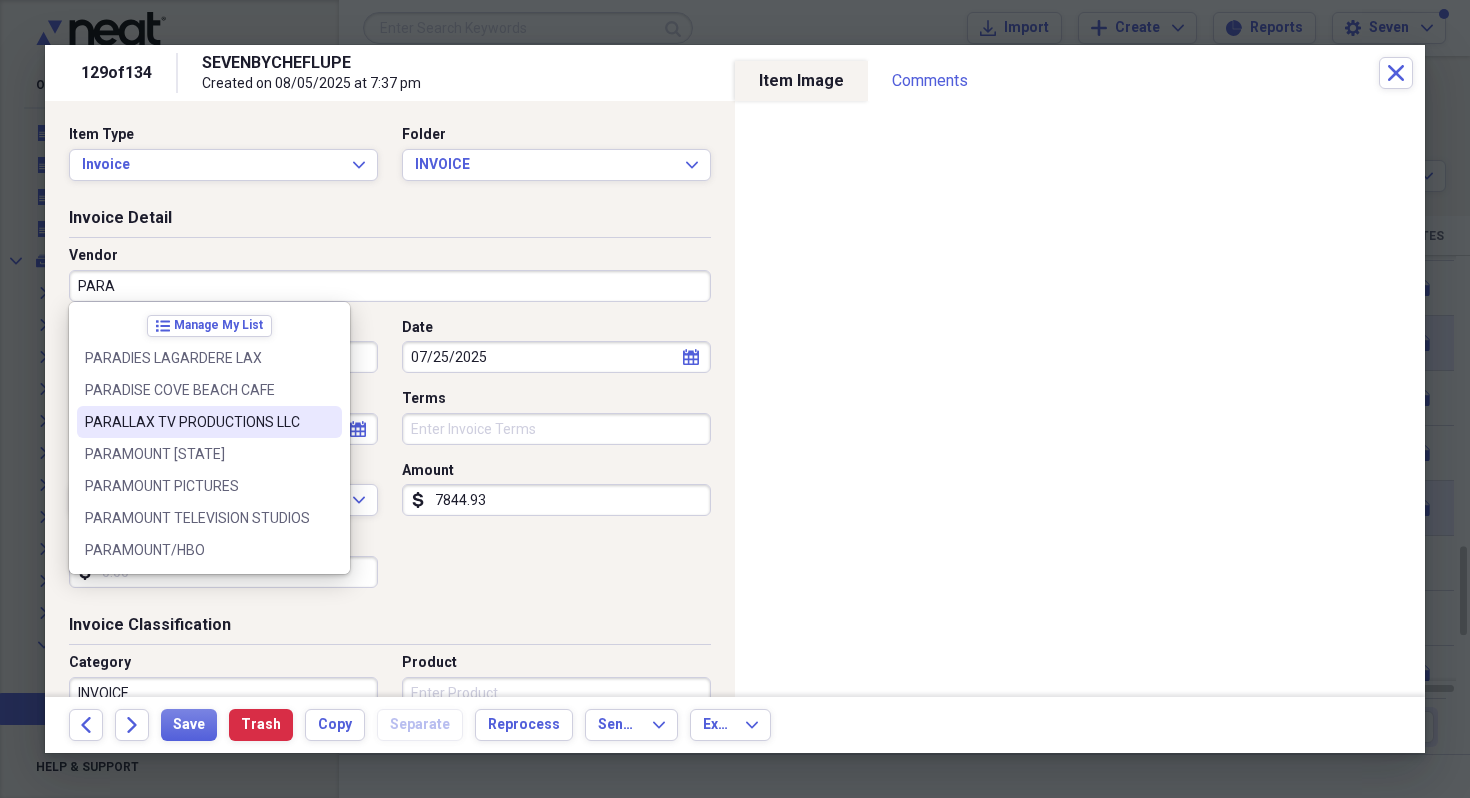 click on "PARALLAX TV PRODUCTIONS LLC" at bounding box center [197, 422] 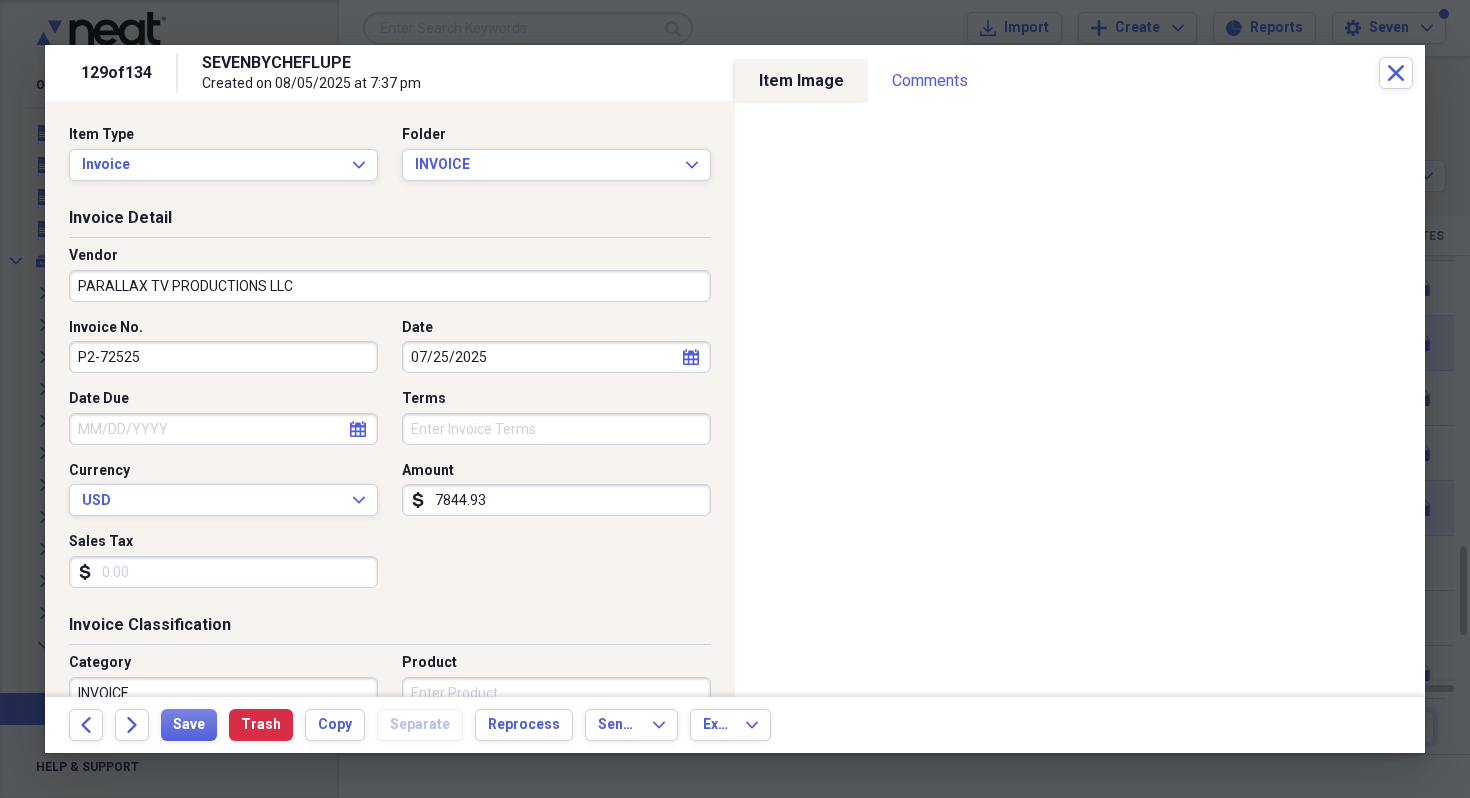 click on "P2-72525" at bounding box center (223, 357) 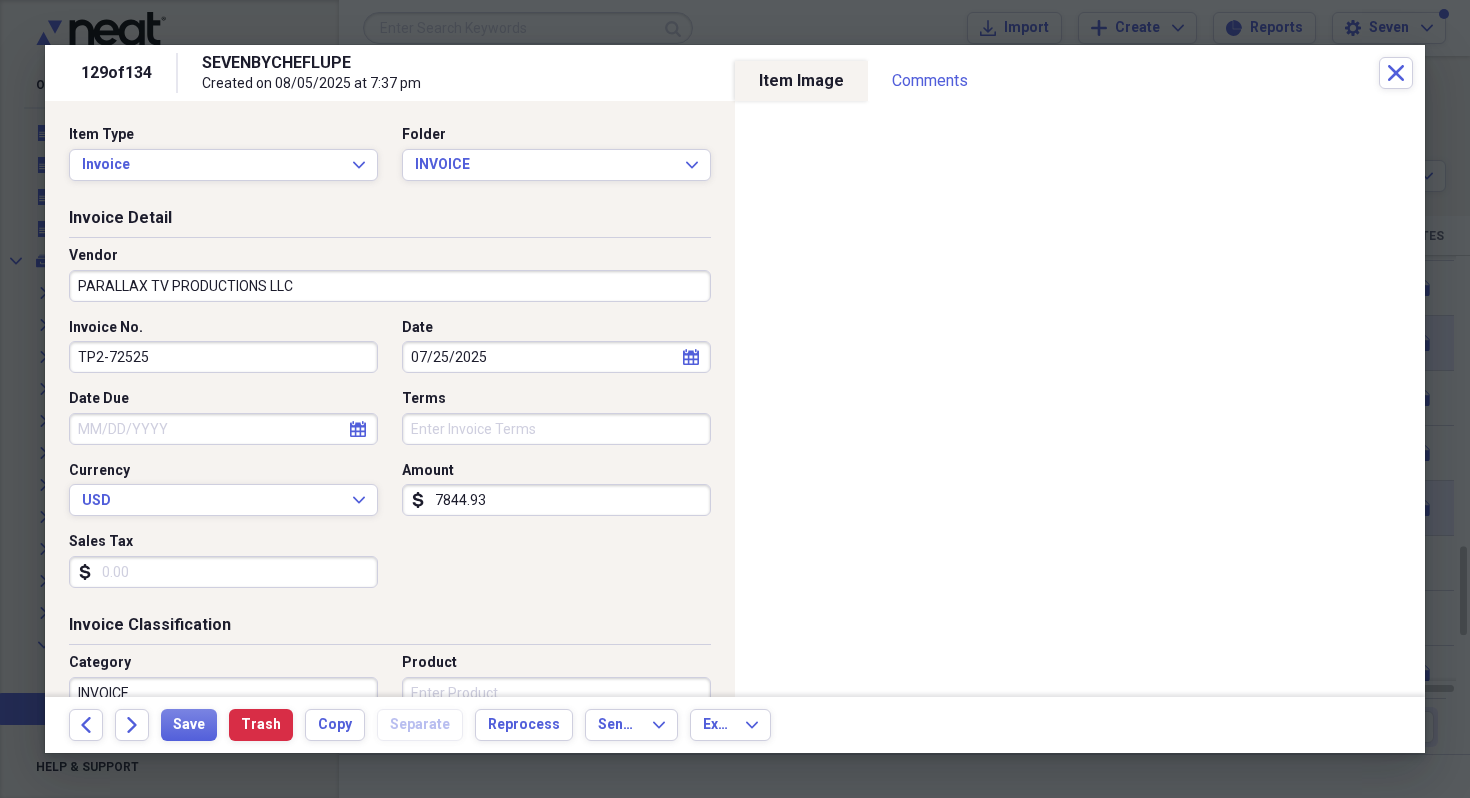 type on "TP2-72525" 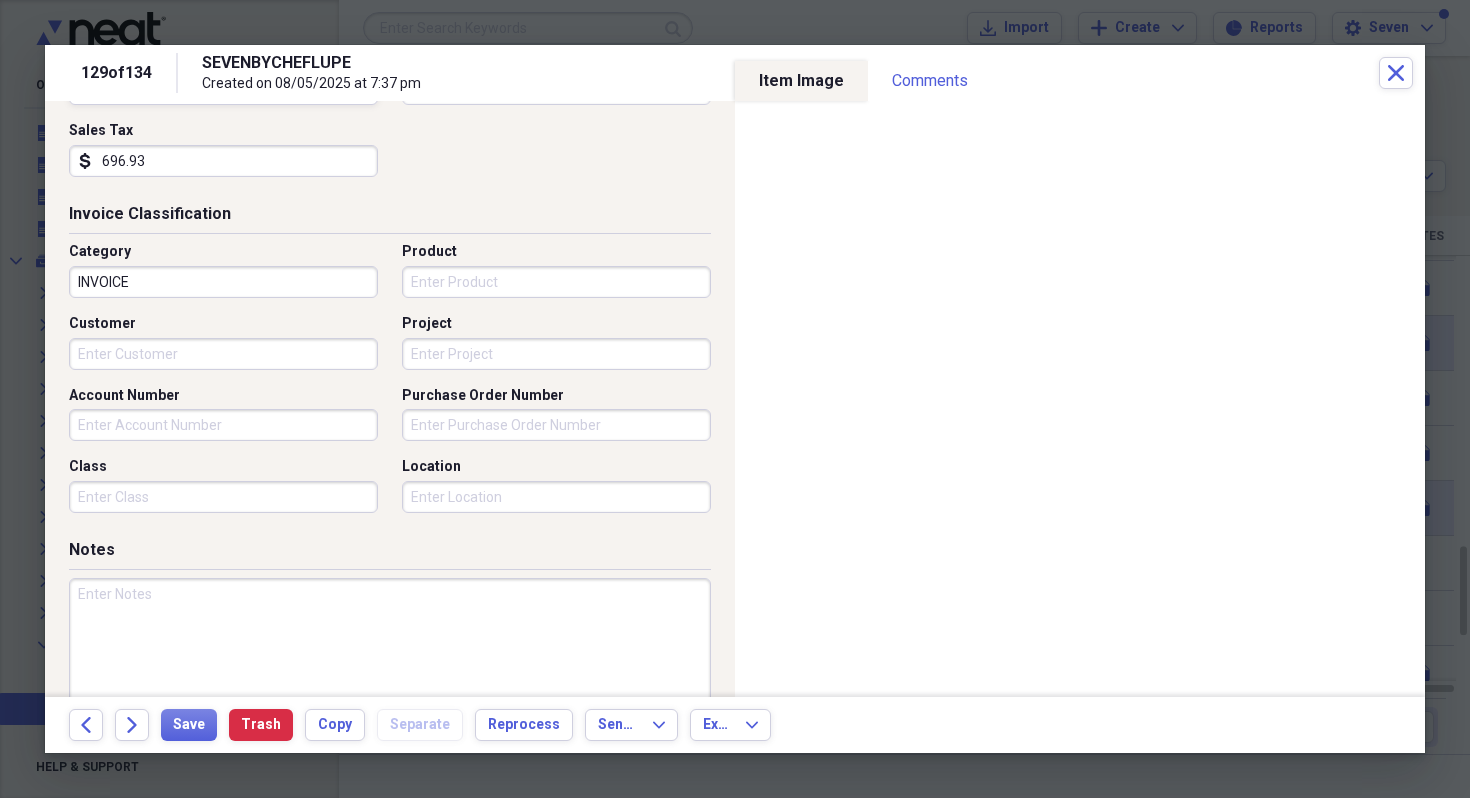 scroll, scrollTop: 502, scrollLeft: 0, axis: vertical 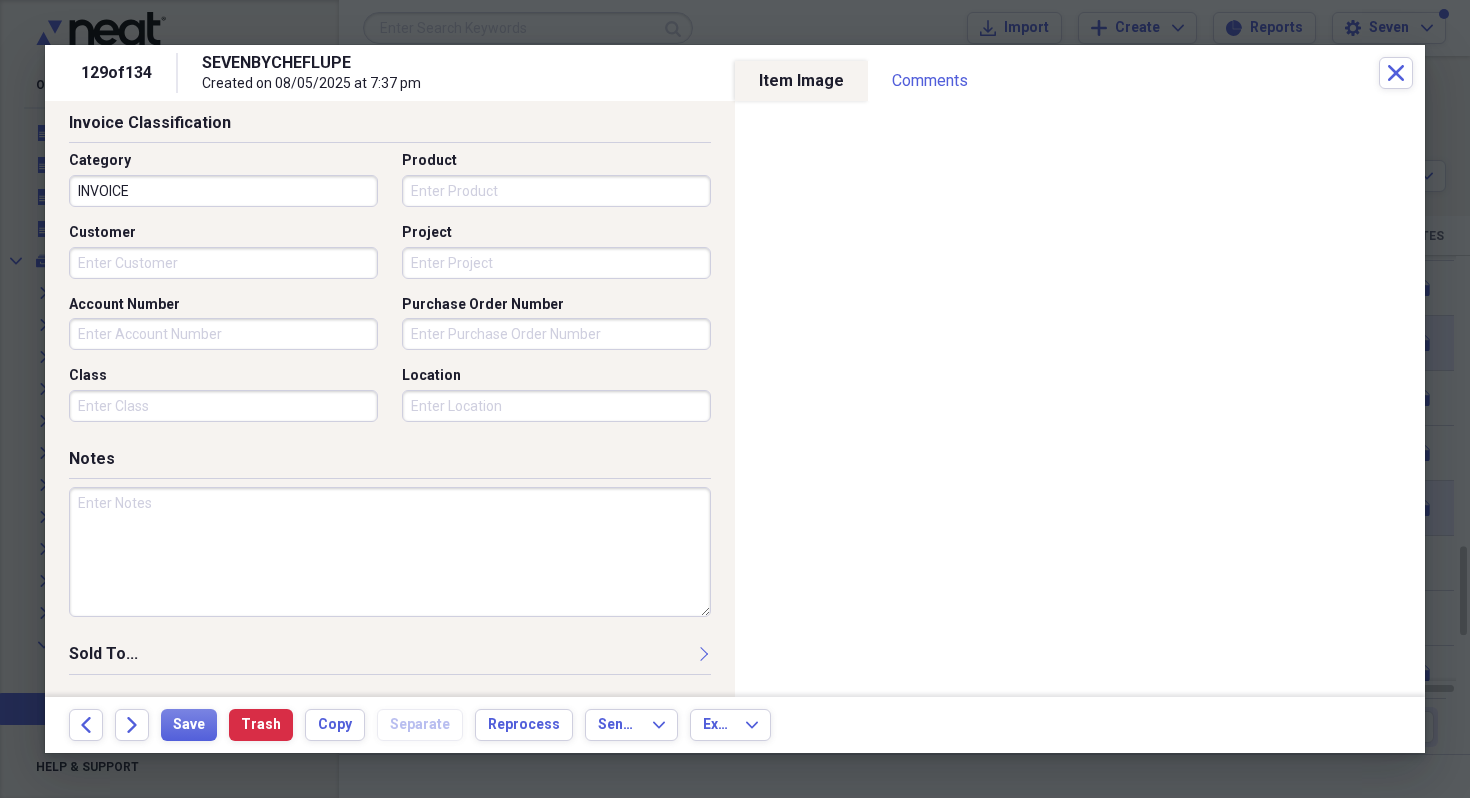 type on "696.93" 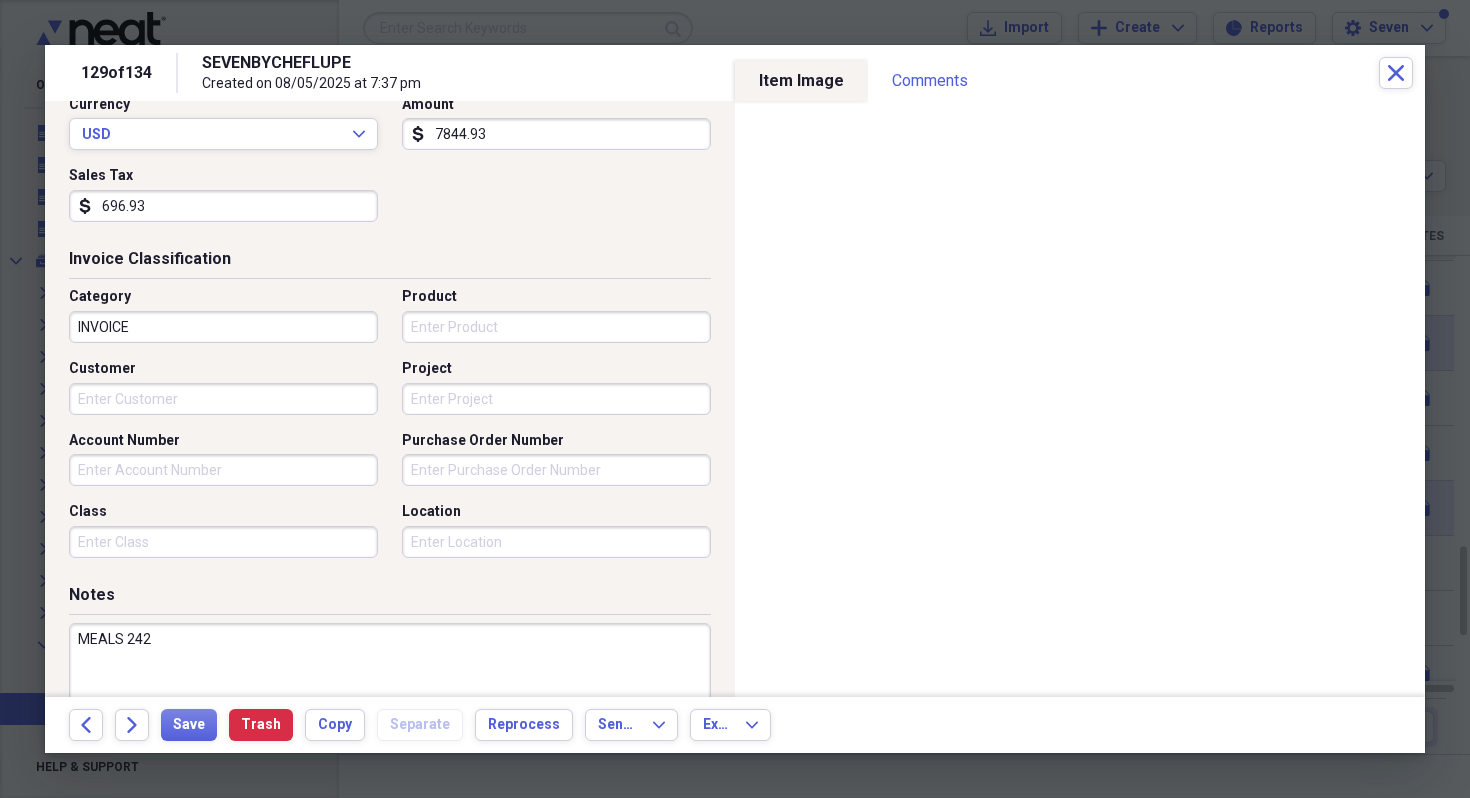 scroll, scrollTop: 342, scrollLeft: 0, axis: vertical 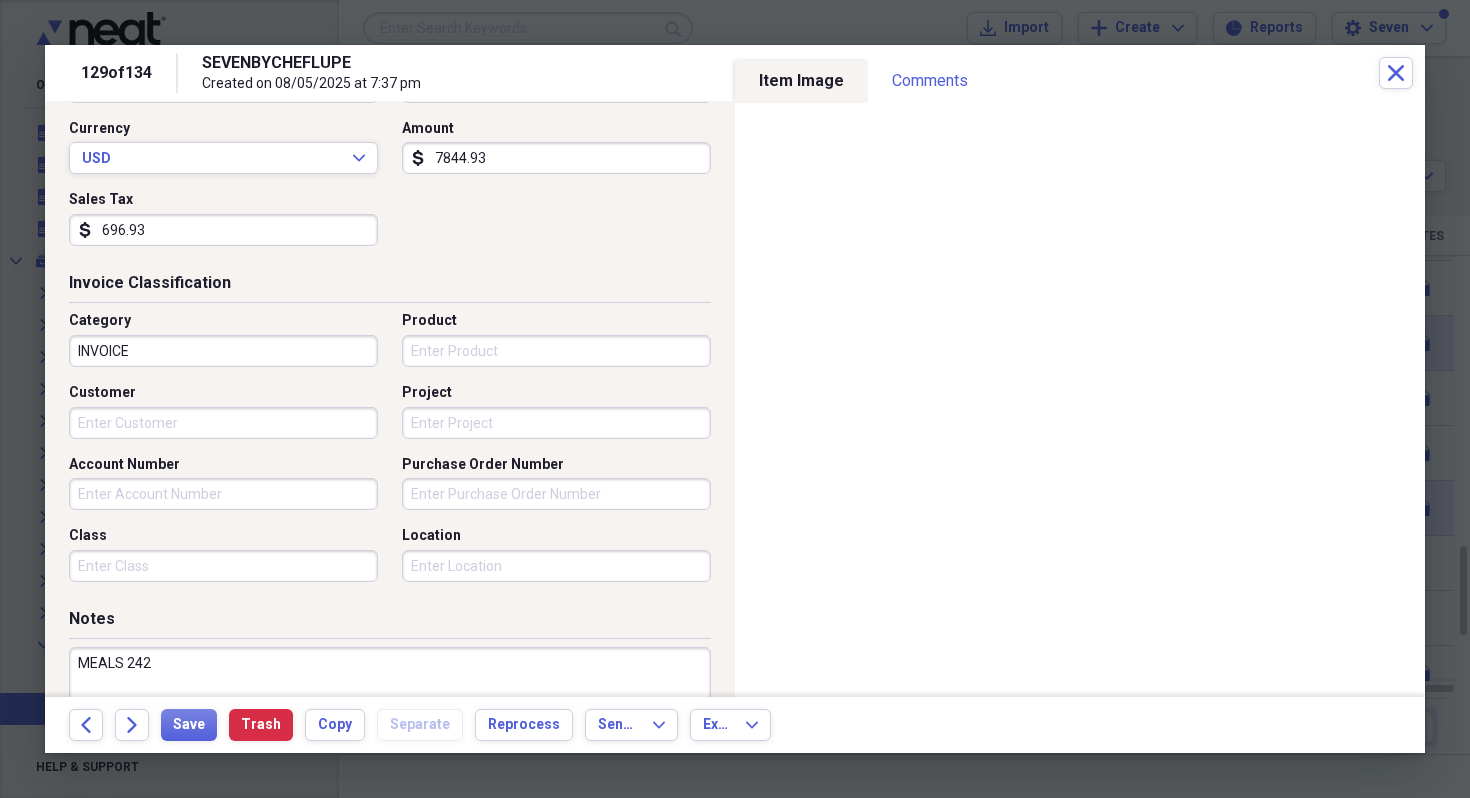 type on "MEALS 242" 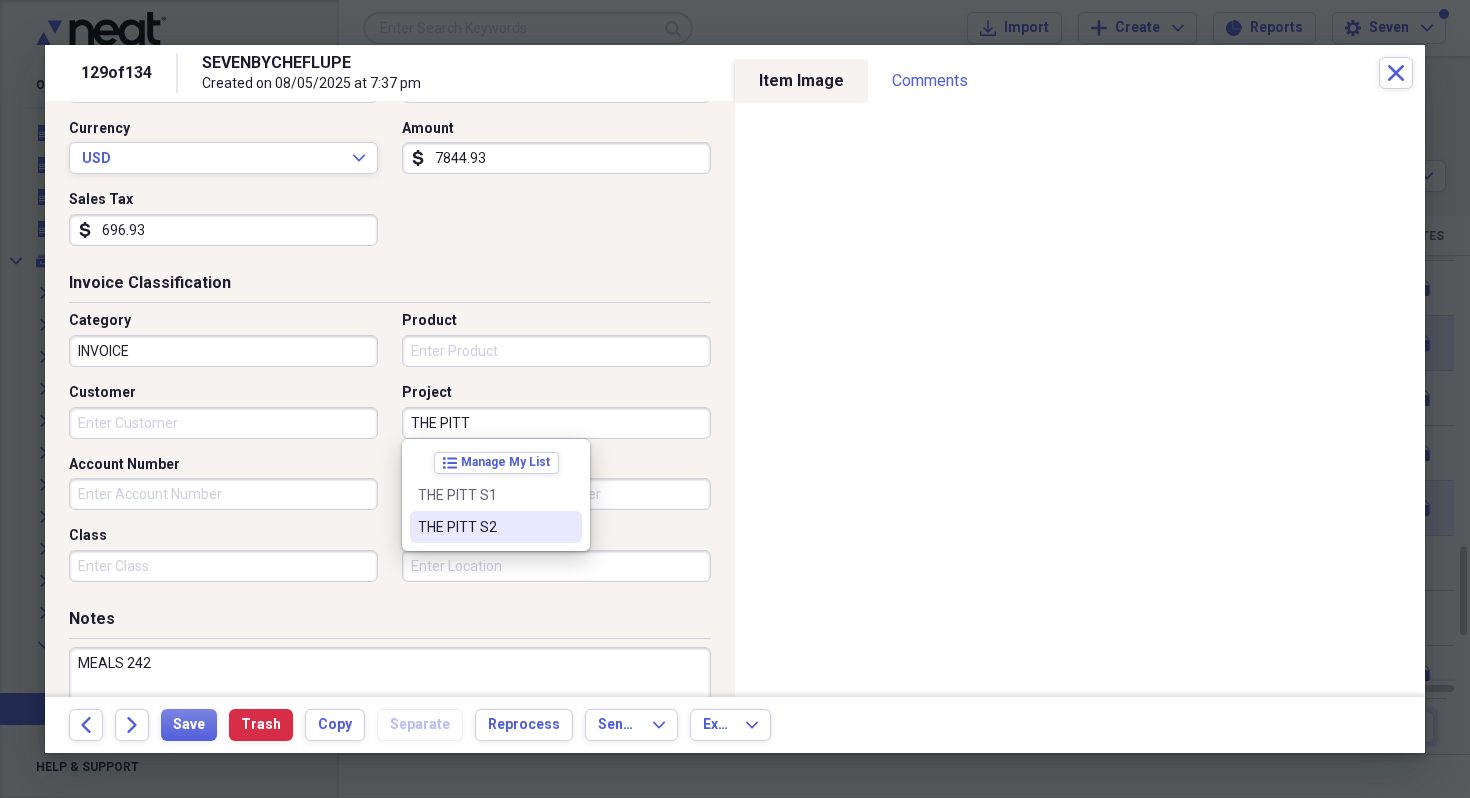 click on "THE PITT S2" at bounding box center (484, 527) 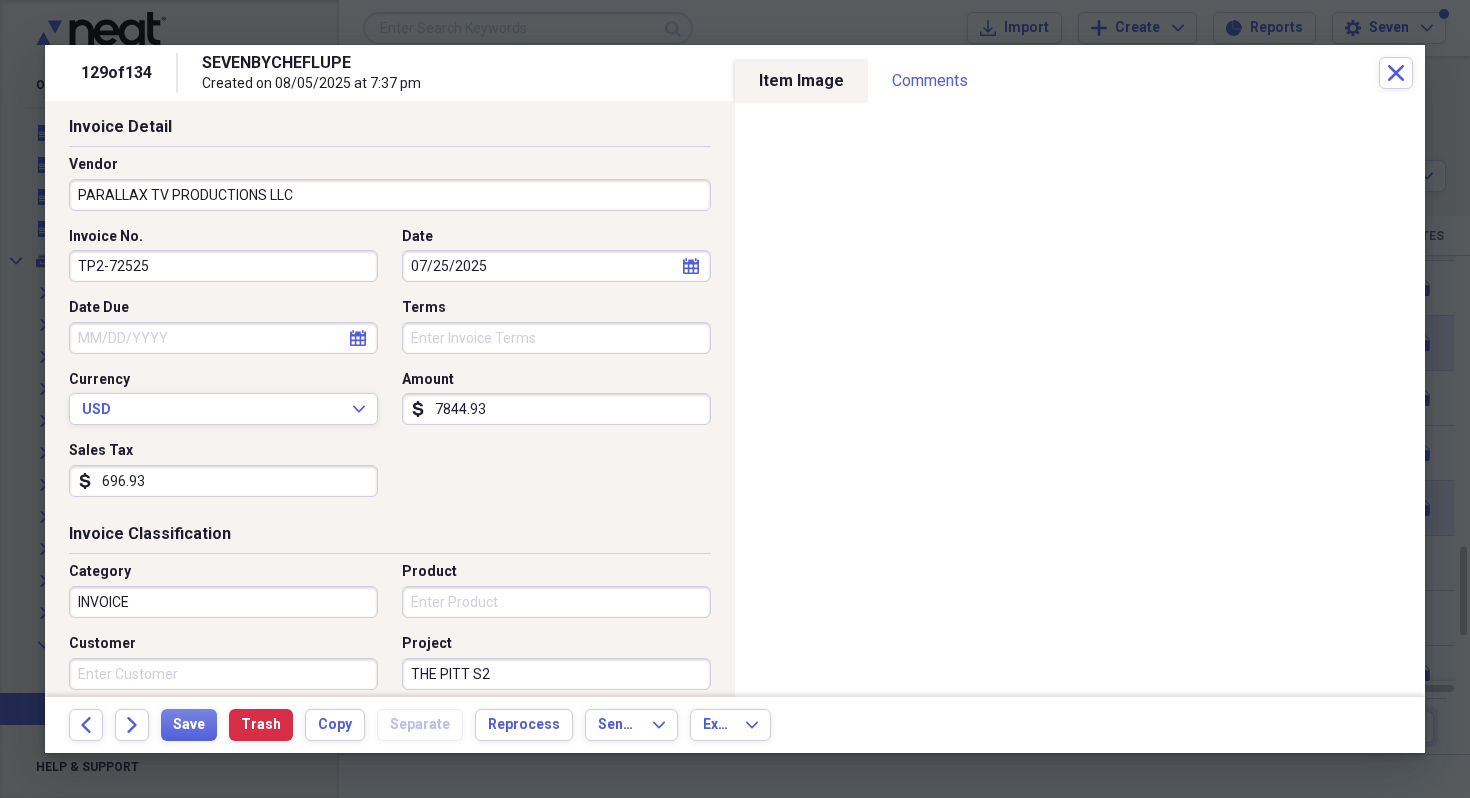 scroll, scrollTop: 0, scrollLeft: 0, axis: both 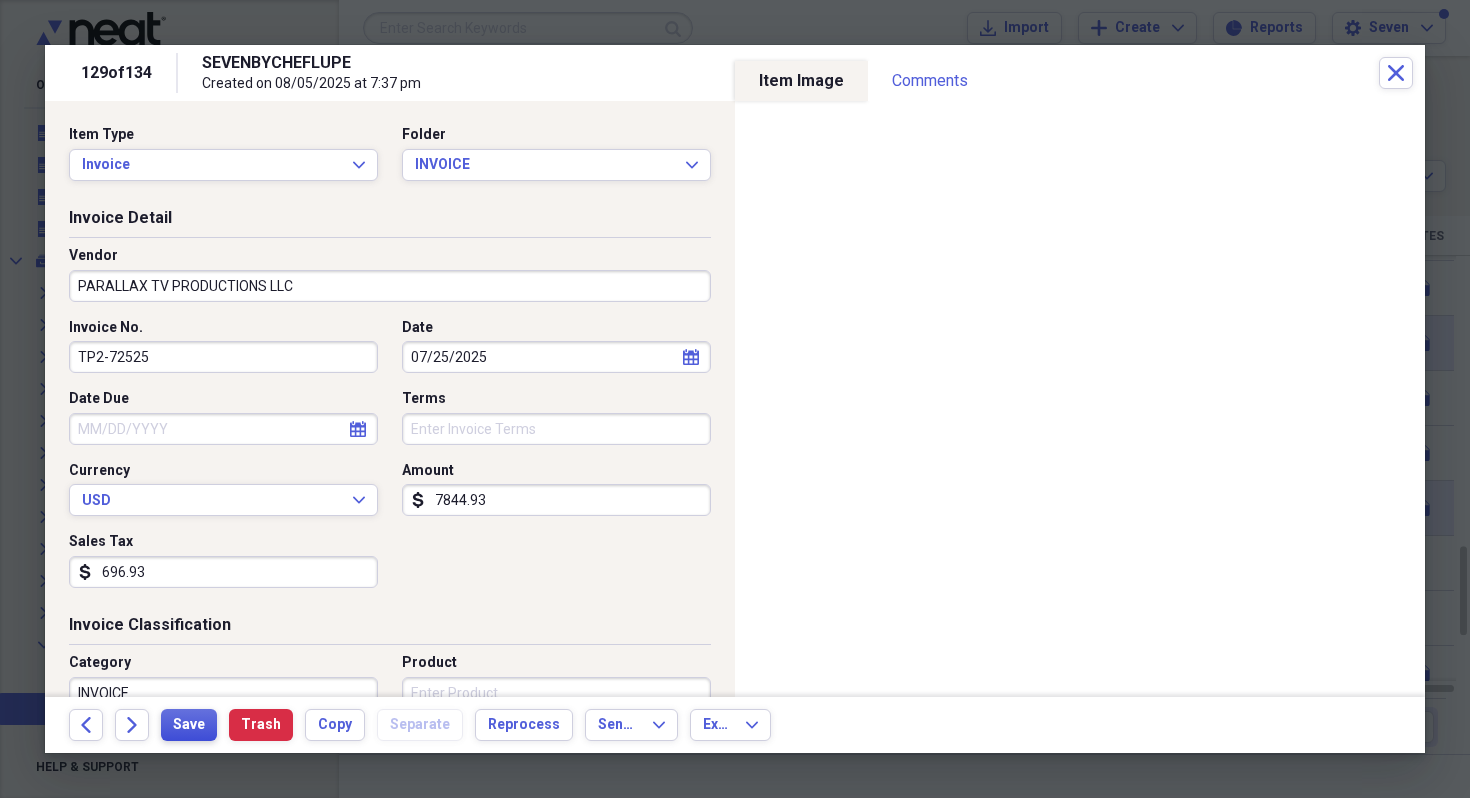 click on "Save" at bounding box center (189, 725) 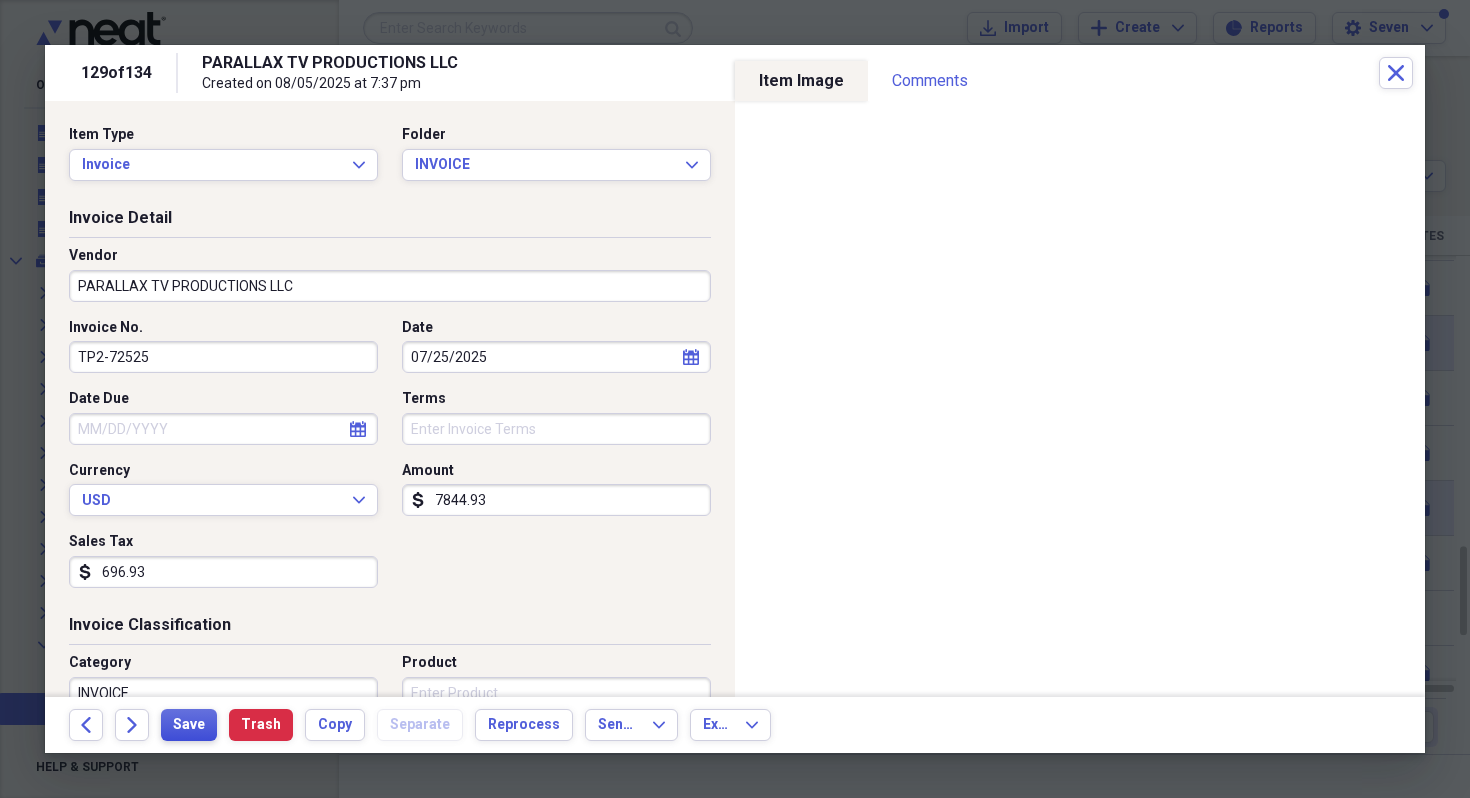 click on "Save" at bounding box center (189, 725) 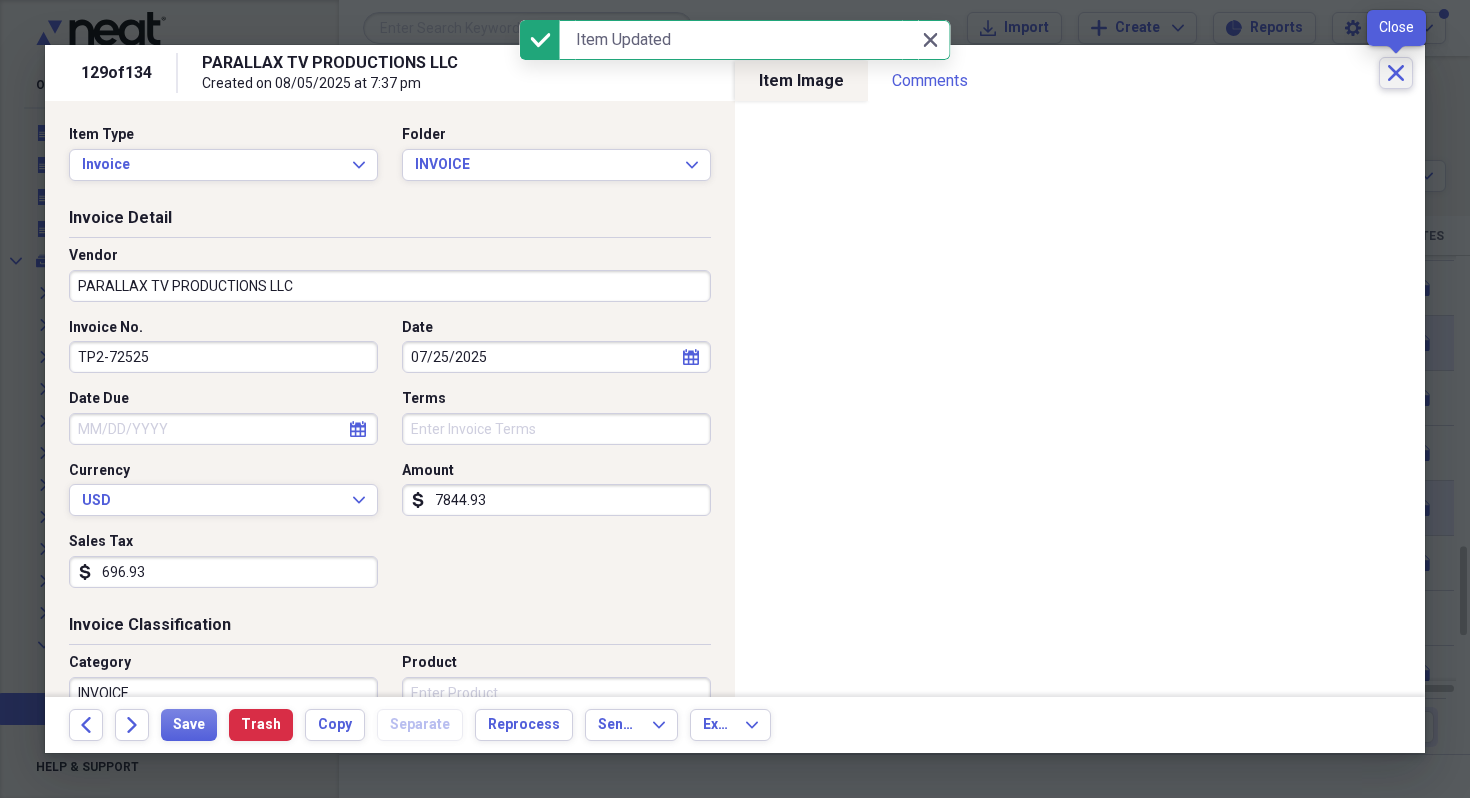 click on "Close" 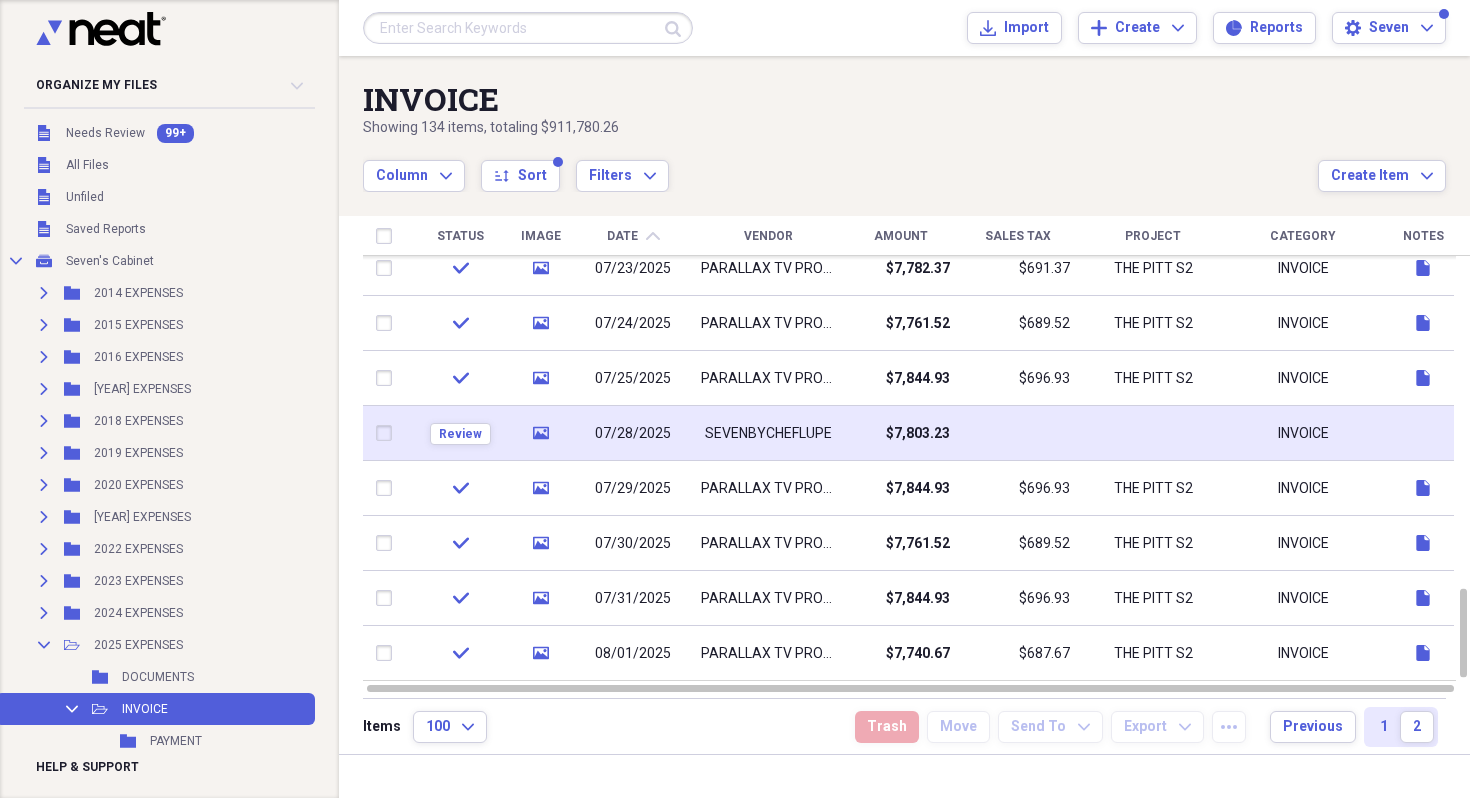 click at bounding box center [1153, 433] 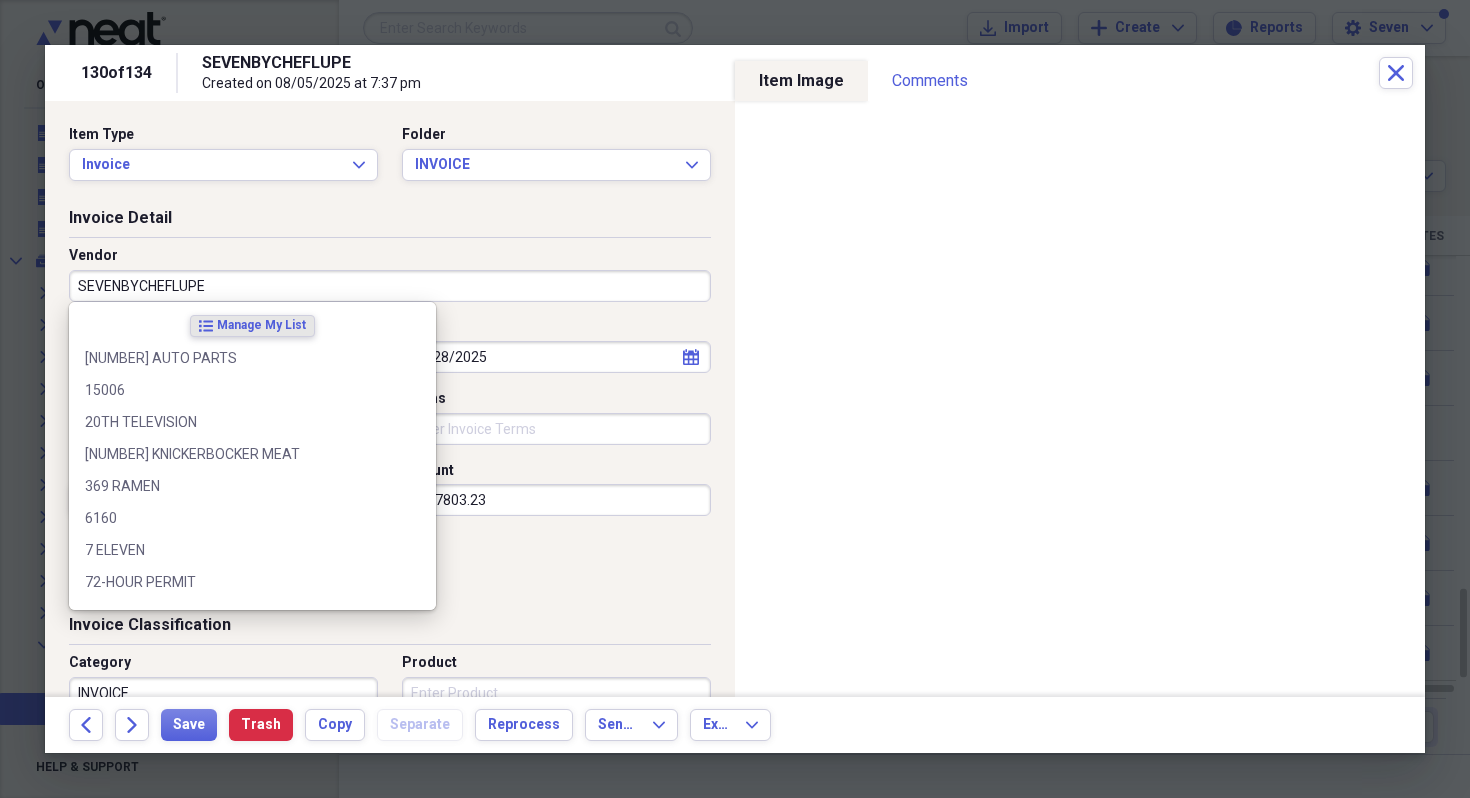 click on "SEVENBYCHEFLUPE" at bounding box center (390, 286) 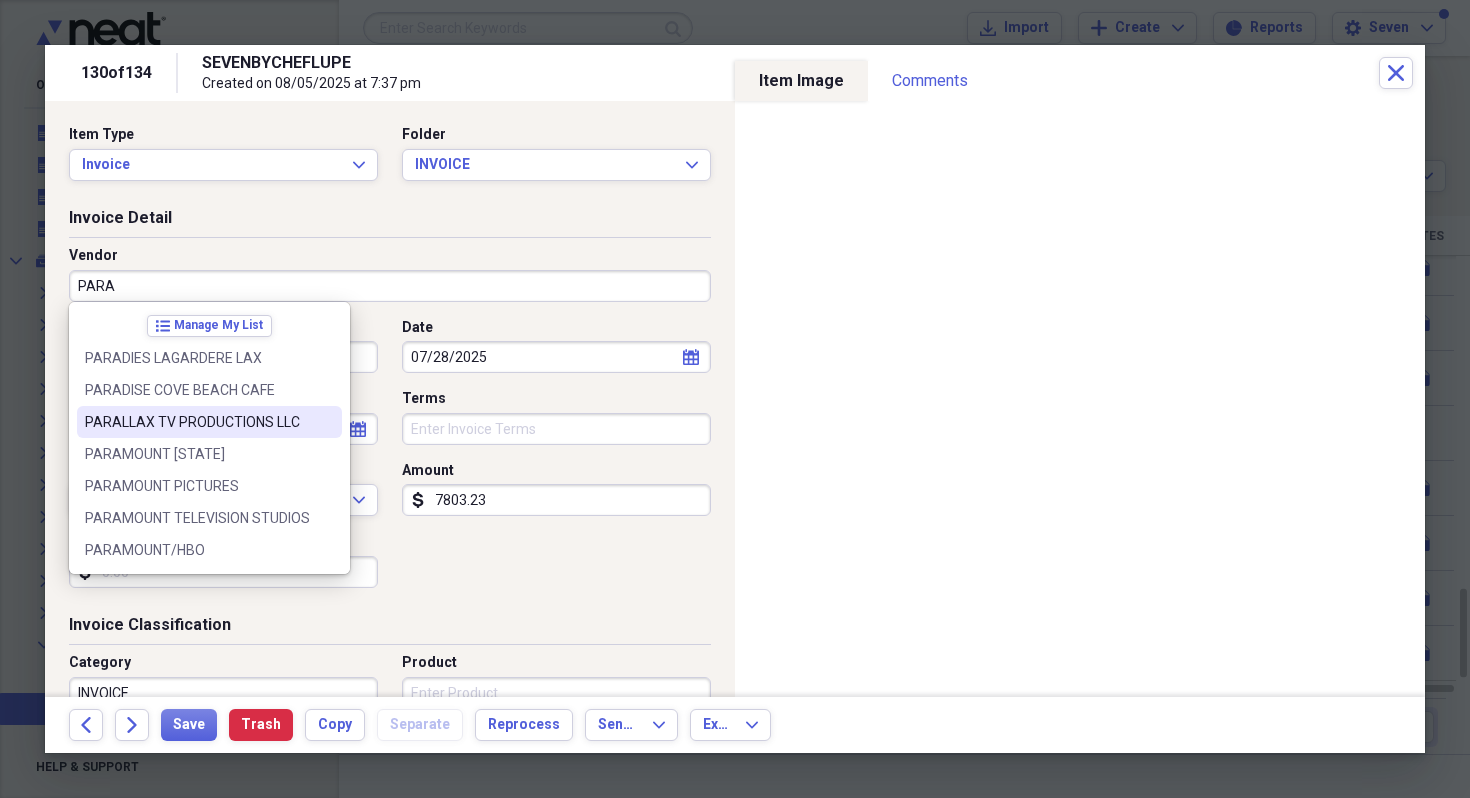 click on "PARALLAX TV PRODUCTIONS LLC" at bounding box center (197, 422) 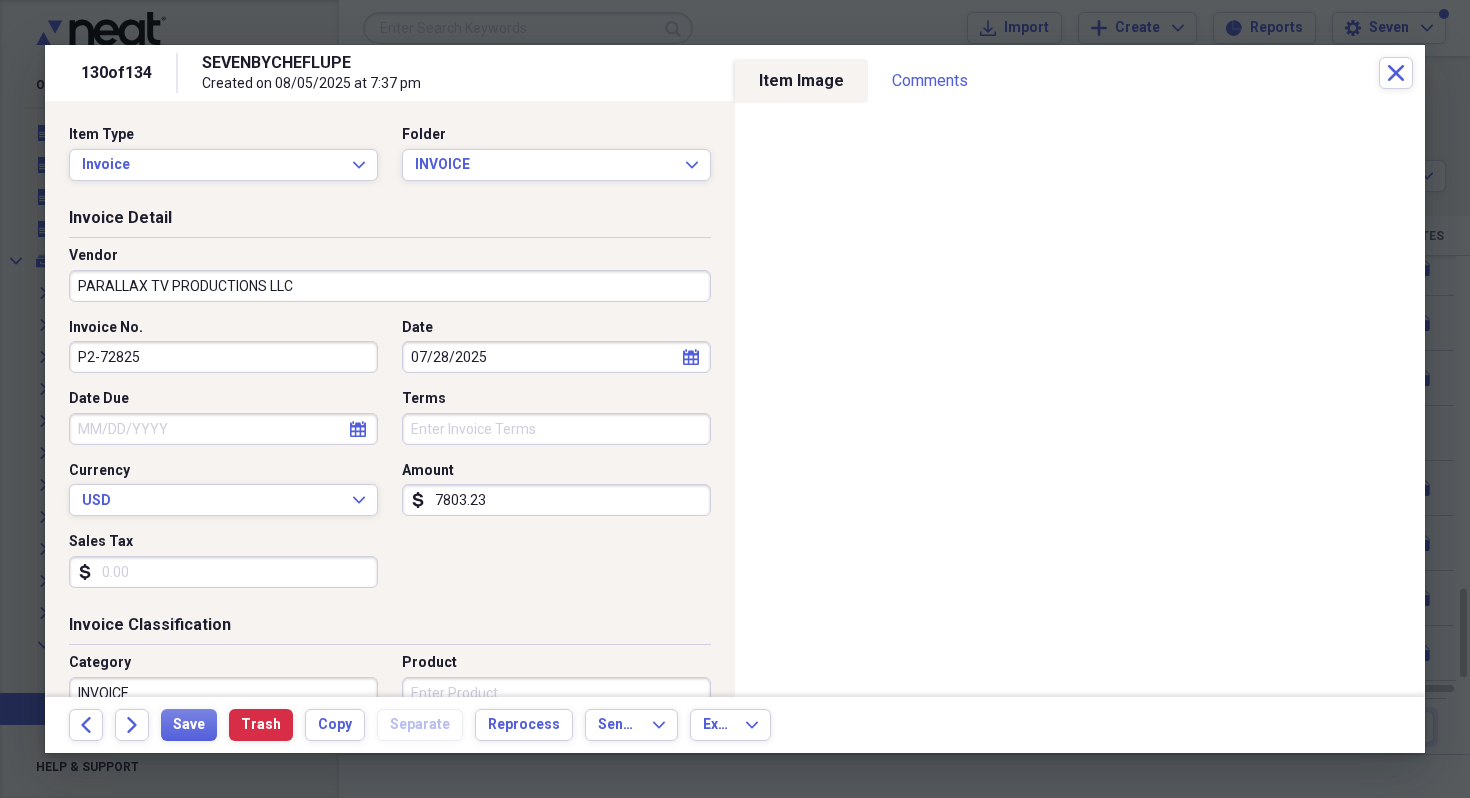 click on "Invoice Detail Vendor PARALLAX TV PRODUCTIONS LLC Invoice No. P2-72825 Date 07/28/2025 calendar Calendar Date Due calendar Calendar Terms Currency USD Expand Amount dollar-sign 7803.23 Sales Tax dollar-sign" at bounding box center [390, 410] 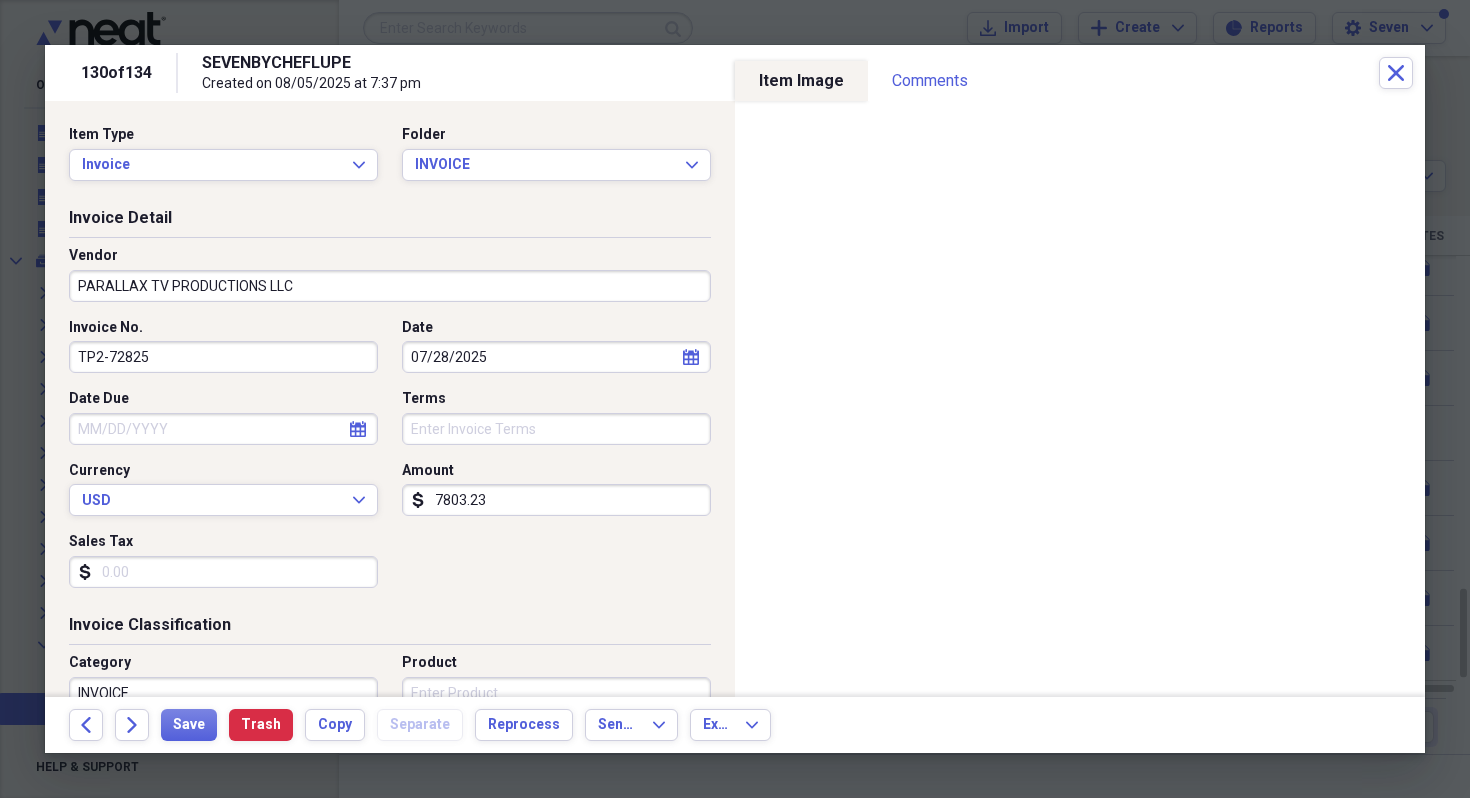scroll, scrollTop: 37, scrollLeft: 0, axis: vertical 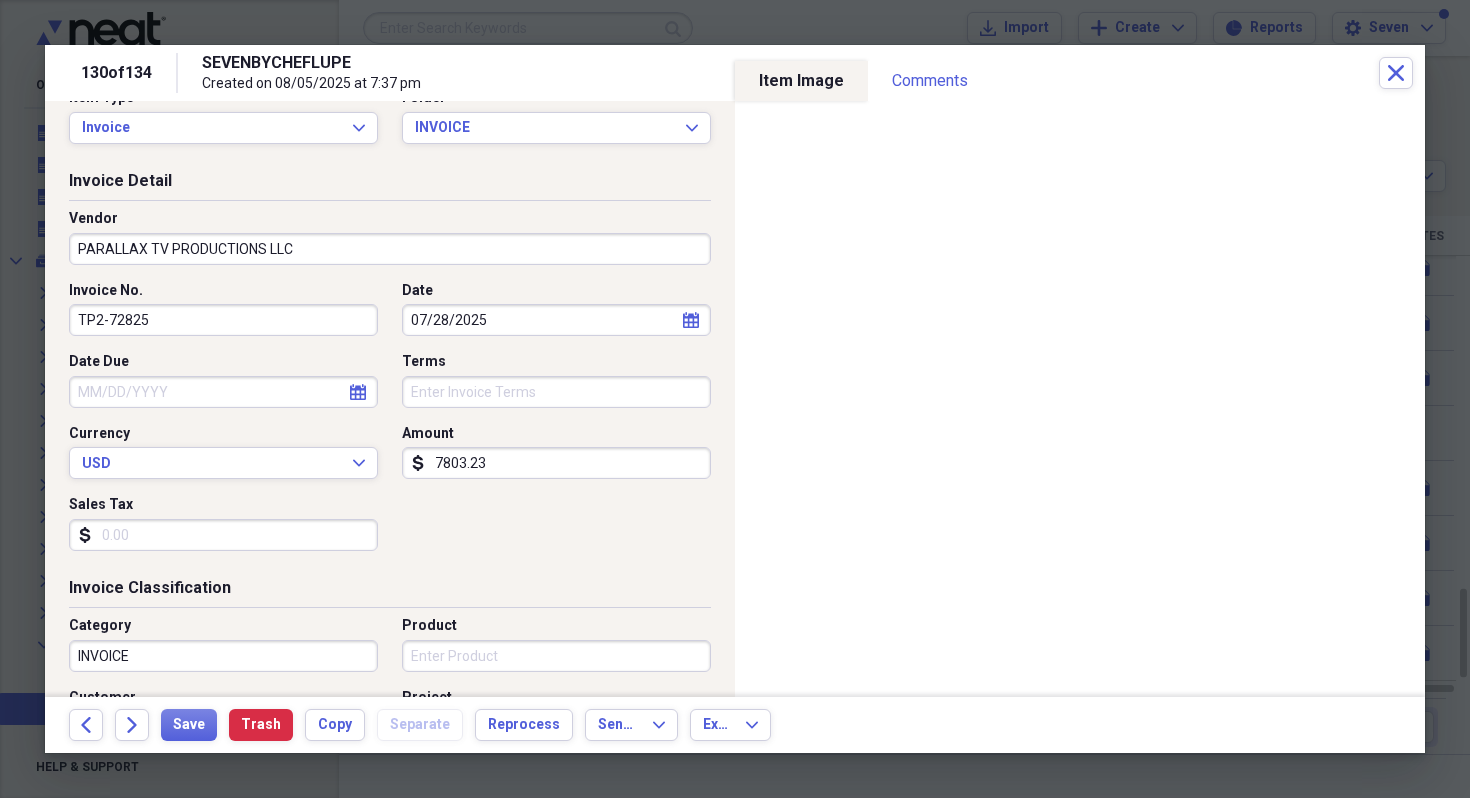 type on "TP2-72825" 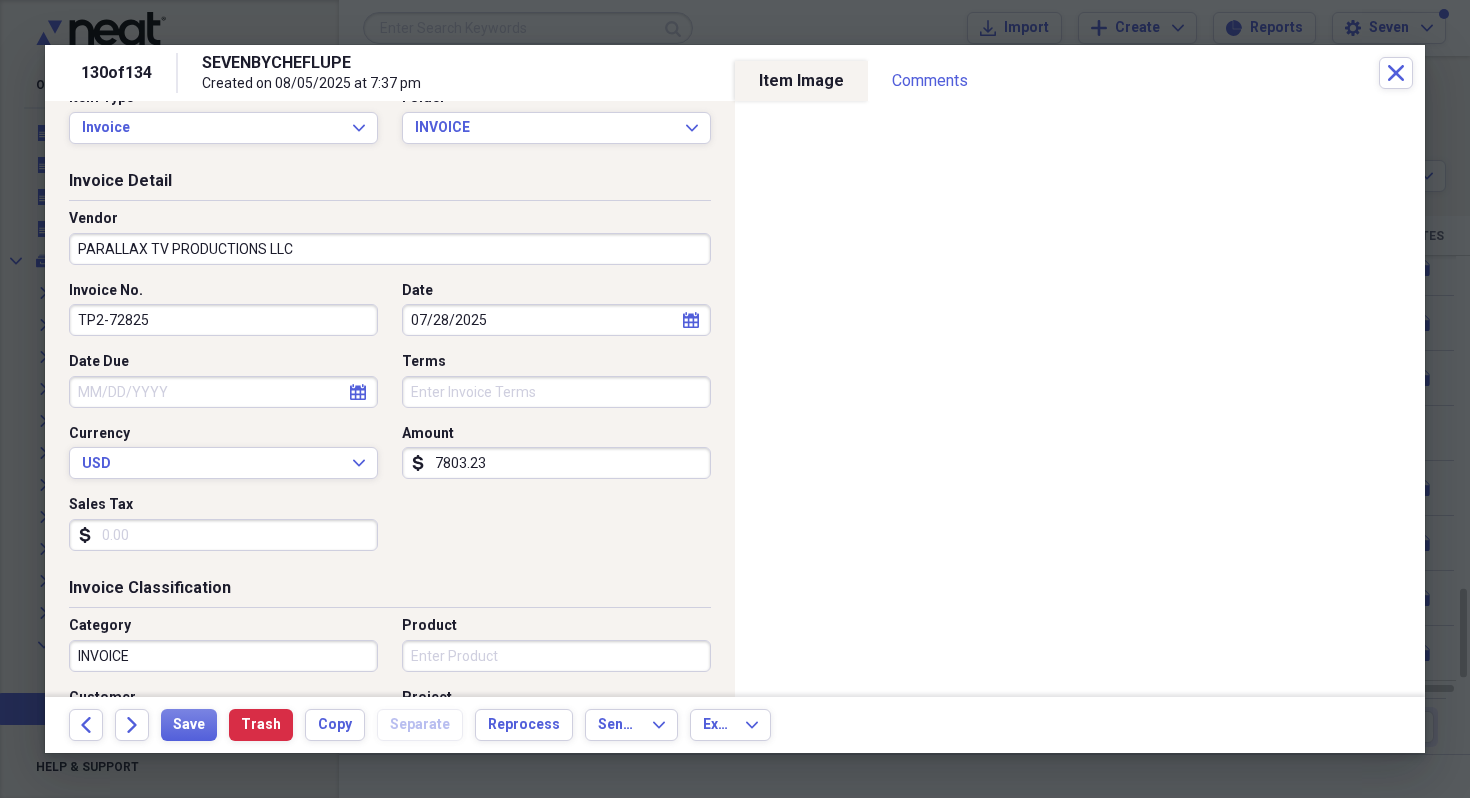 click on "Sales Tax" at bounding box center [223, 535] 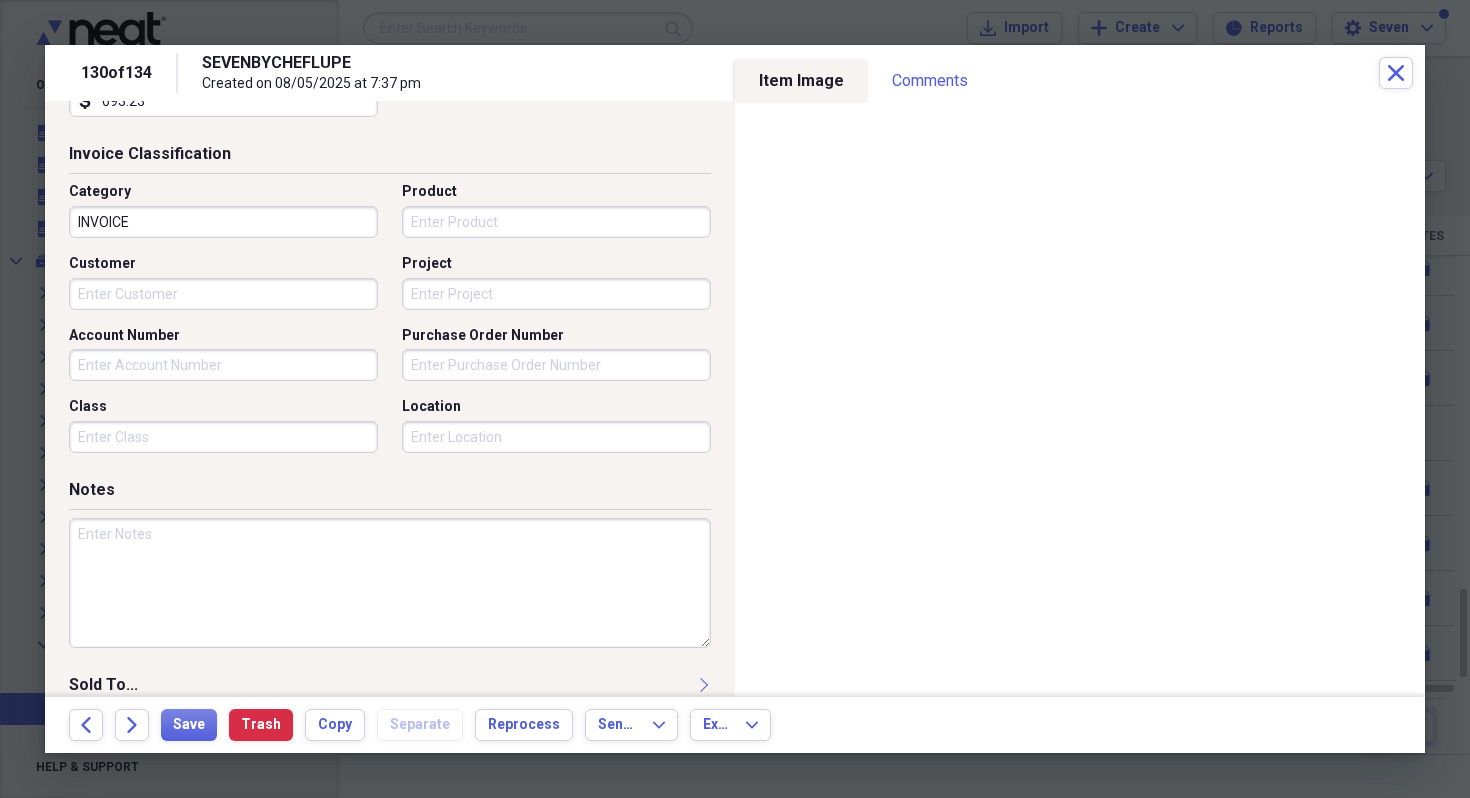 scroll, scrollTop: 498, scrollLeft: 0, axis: vertical 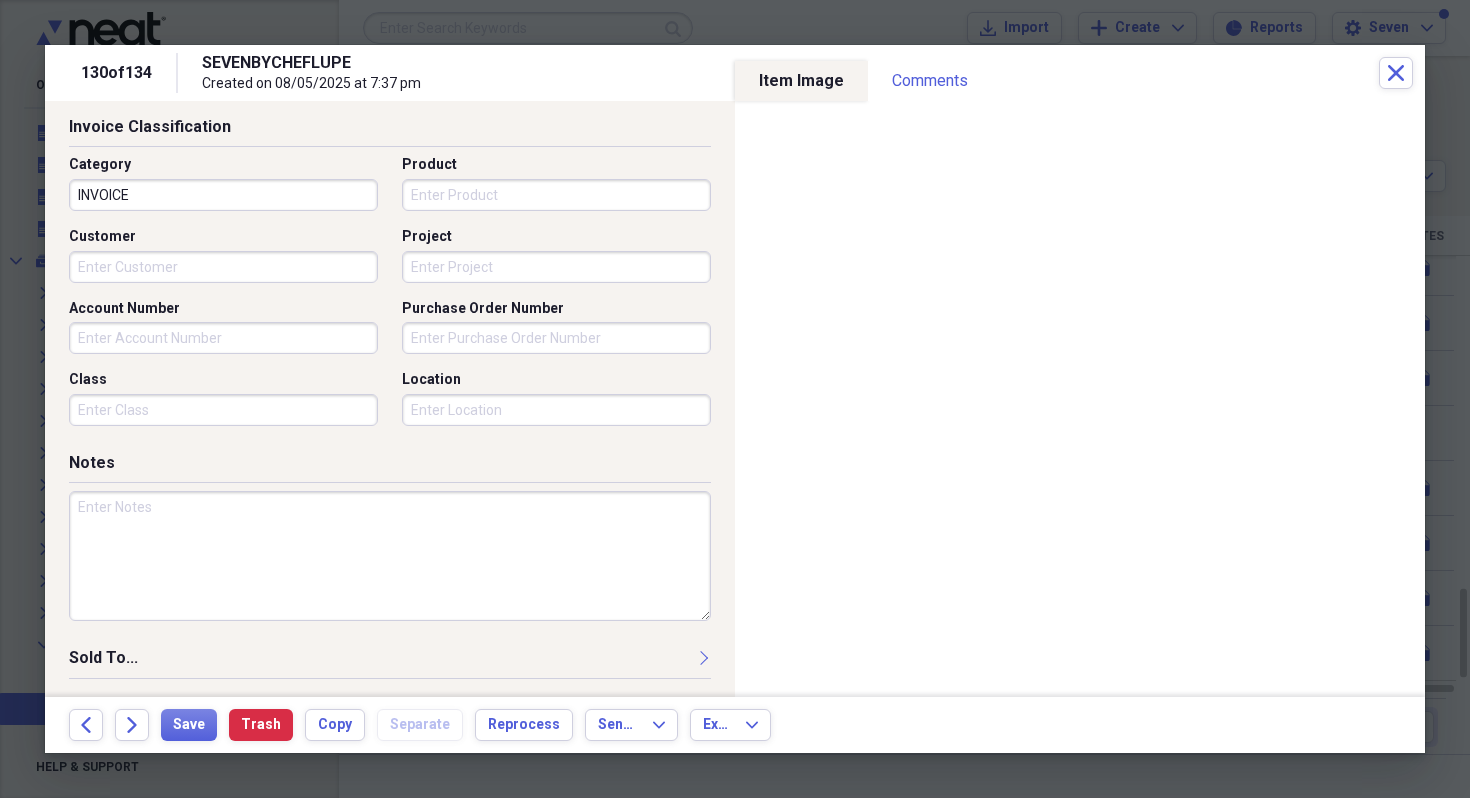 type on "693.23" 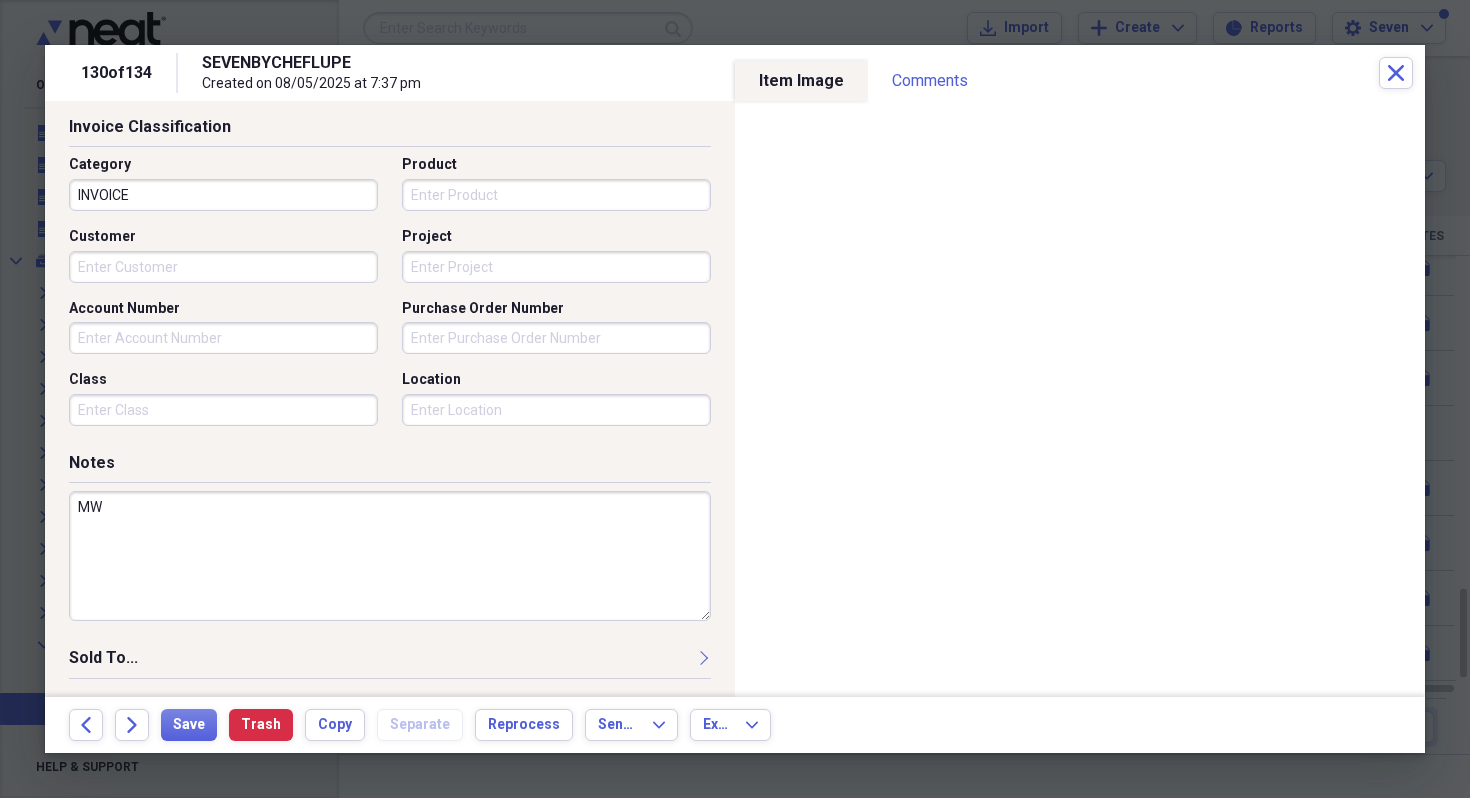 type on "M" 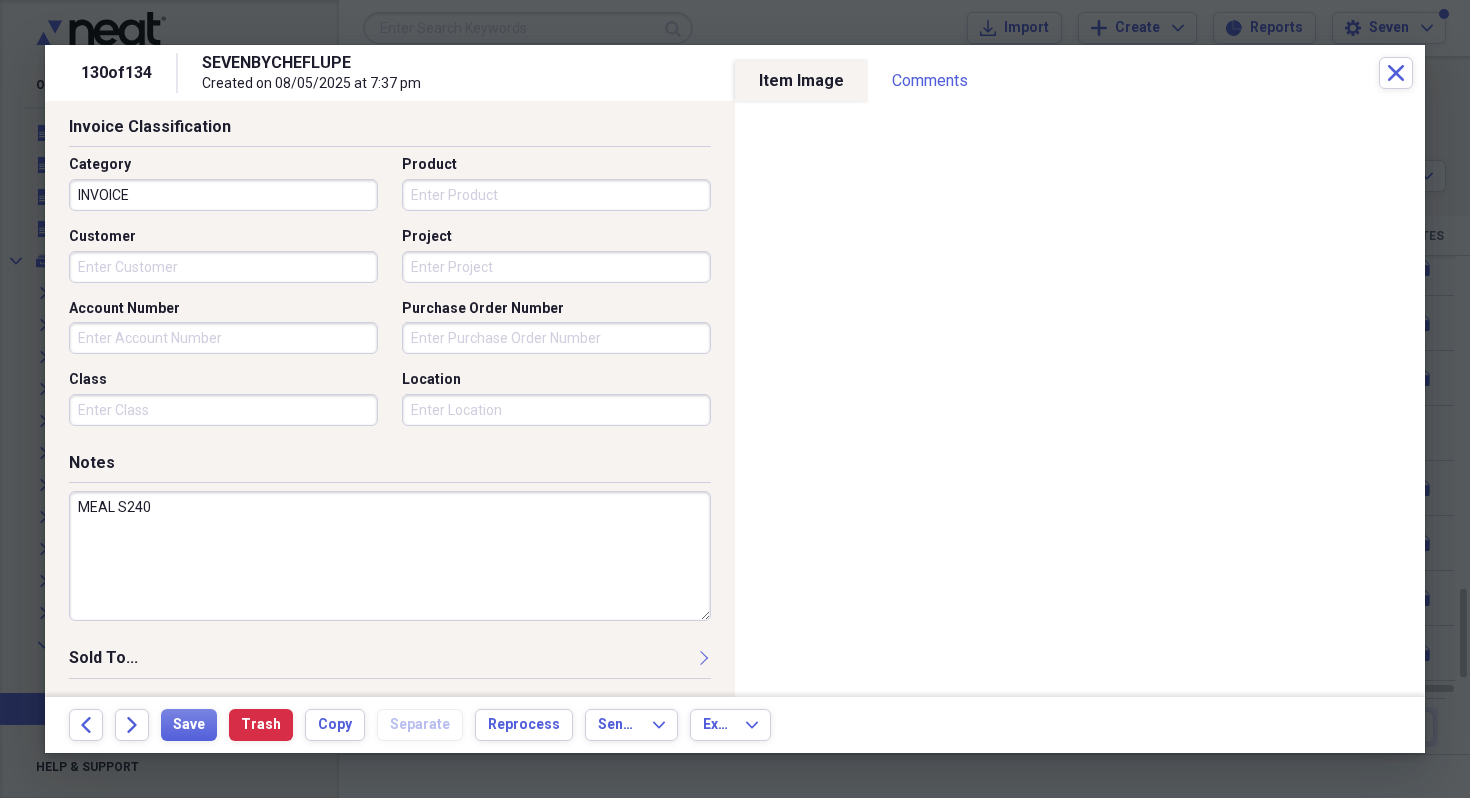 type on "MEAL S240" 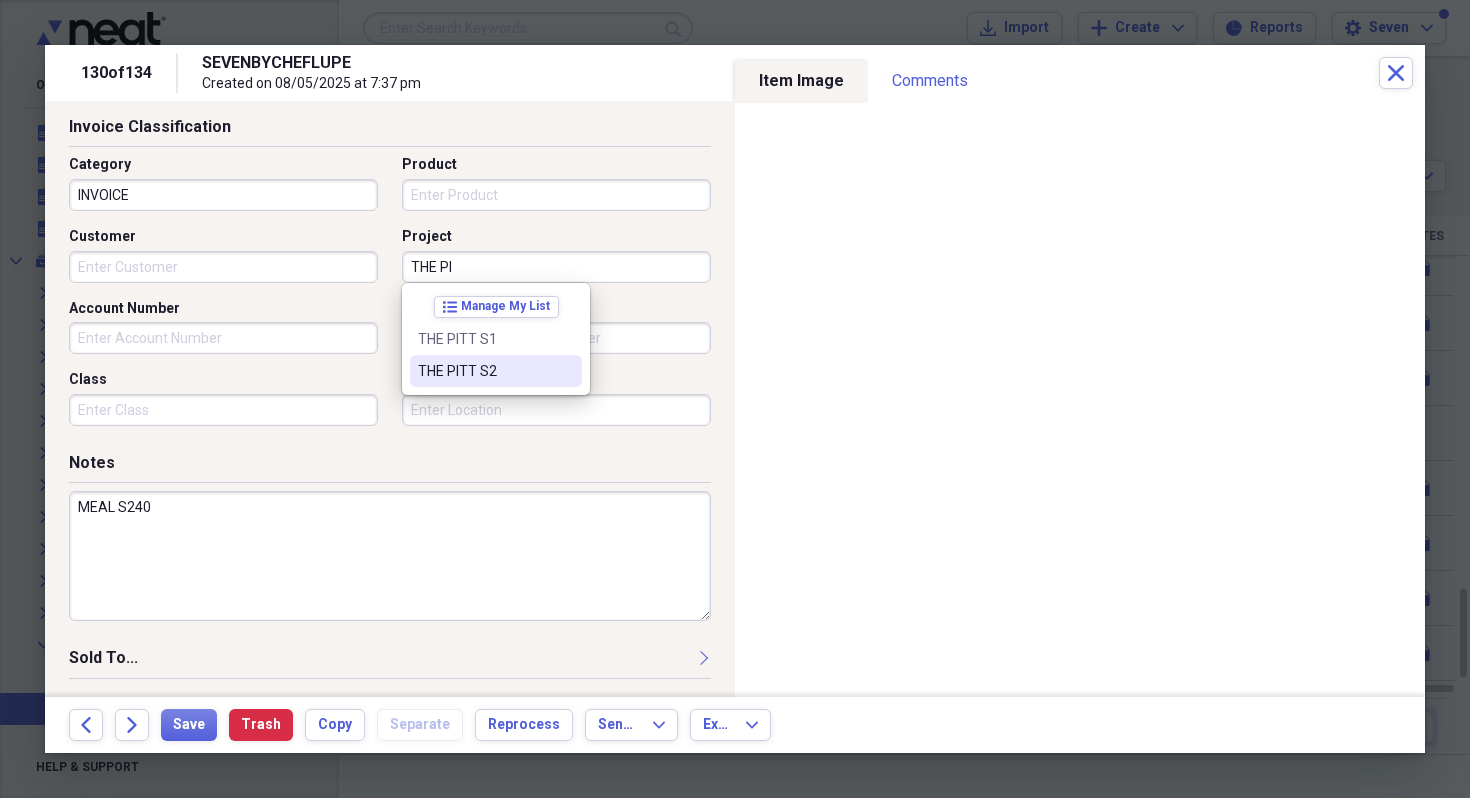 click on "THE PITT S2" at bounding box center [484, 371] 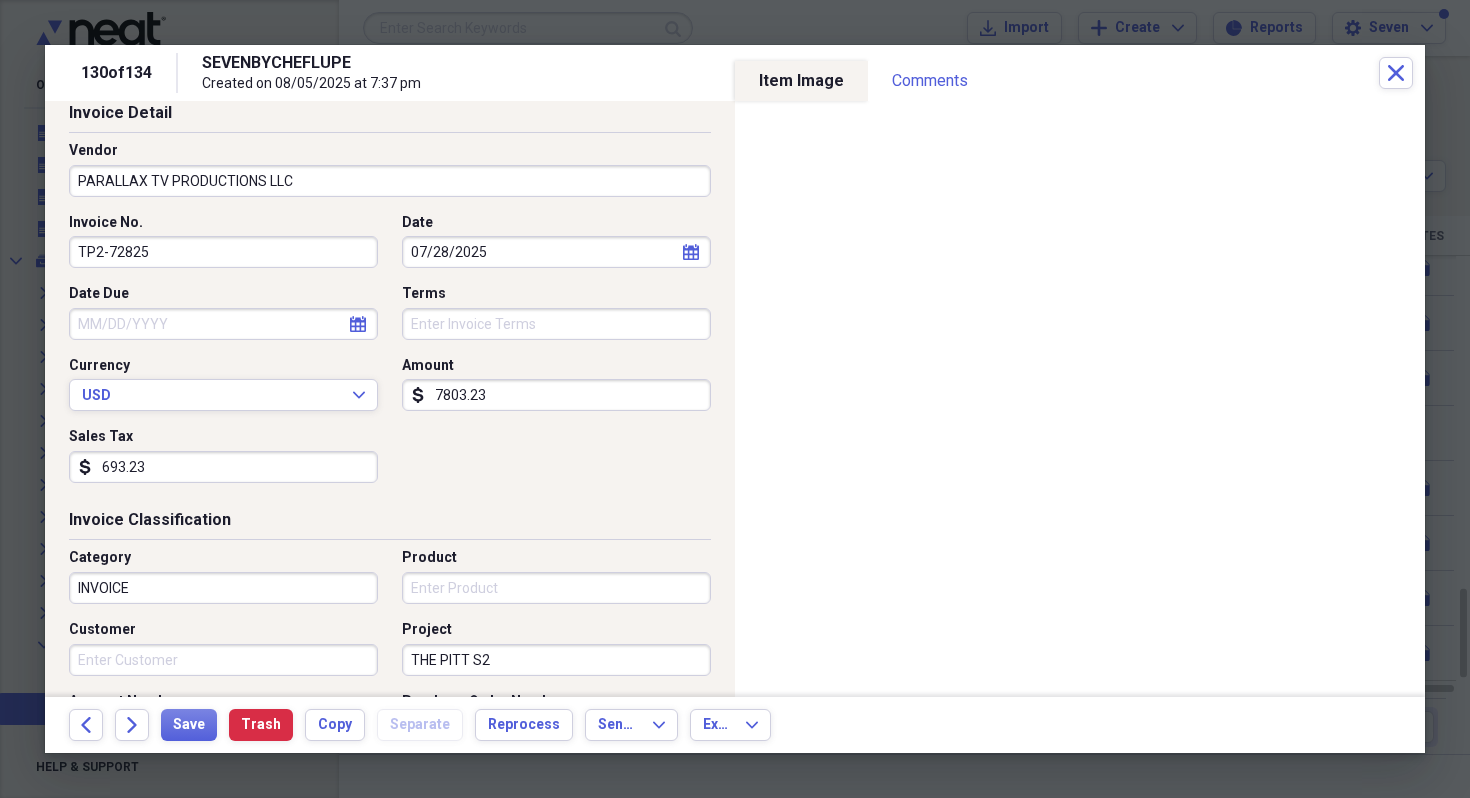 scroll, scrollTop: 182, scrollLeft: 0, axis: vertical 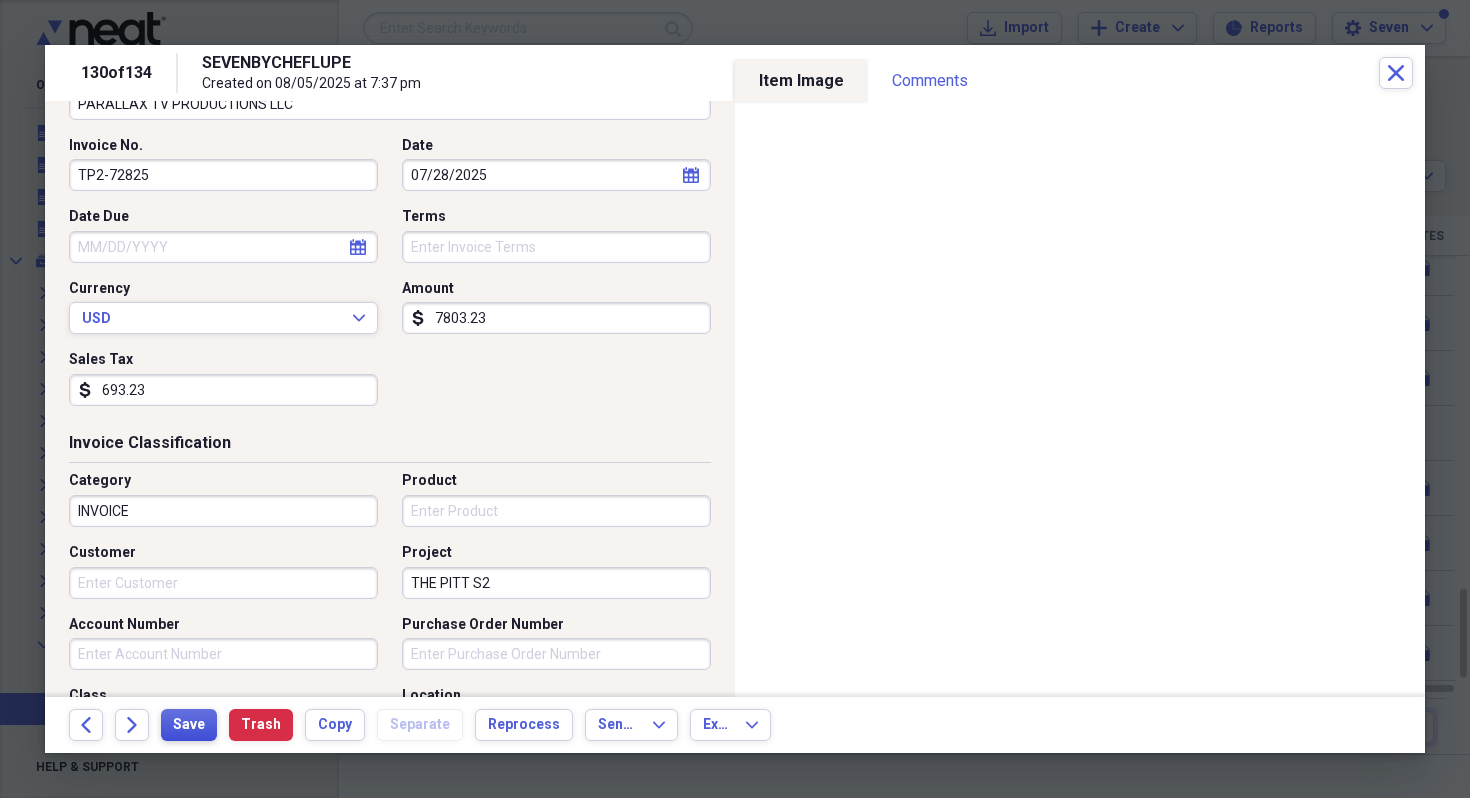 click on "Save" at bounding box center [189, 725] 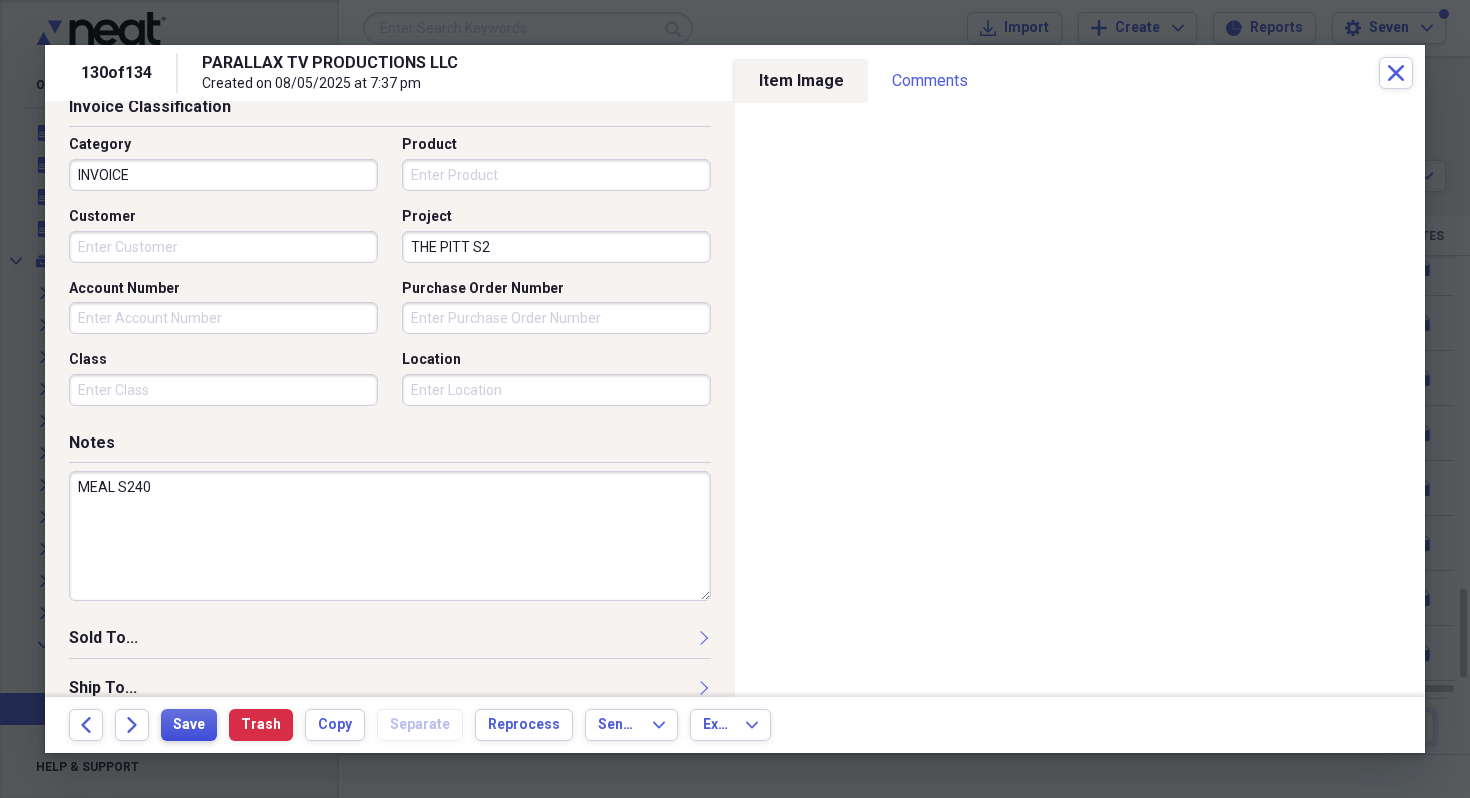 scroll, scrollTop: 596, scrollLeft: 0, axis: vertical 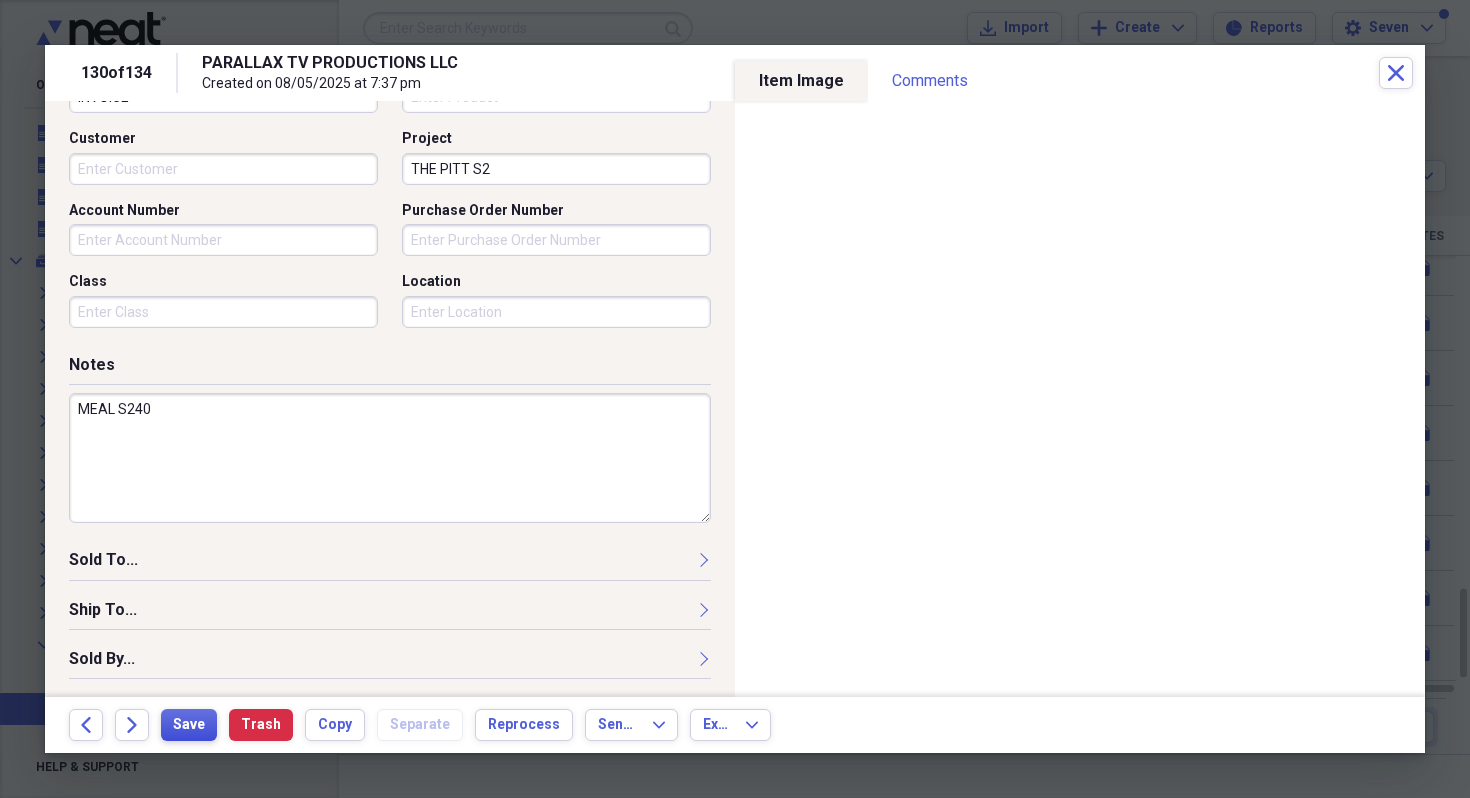 click on "Save" at bounding box center (189, 725) 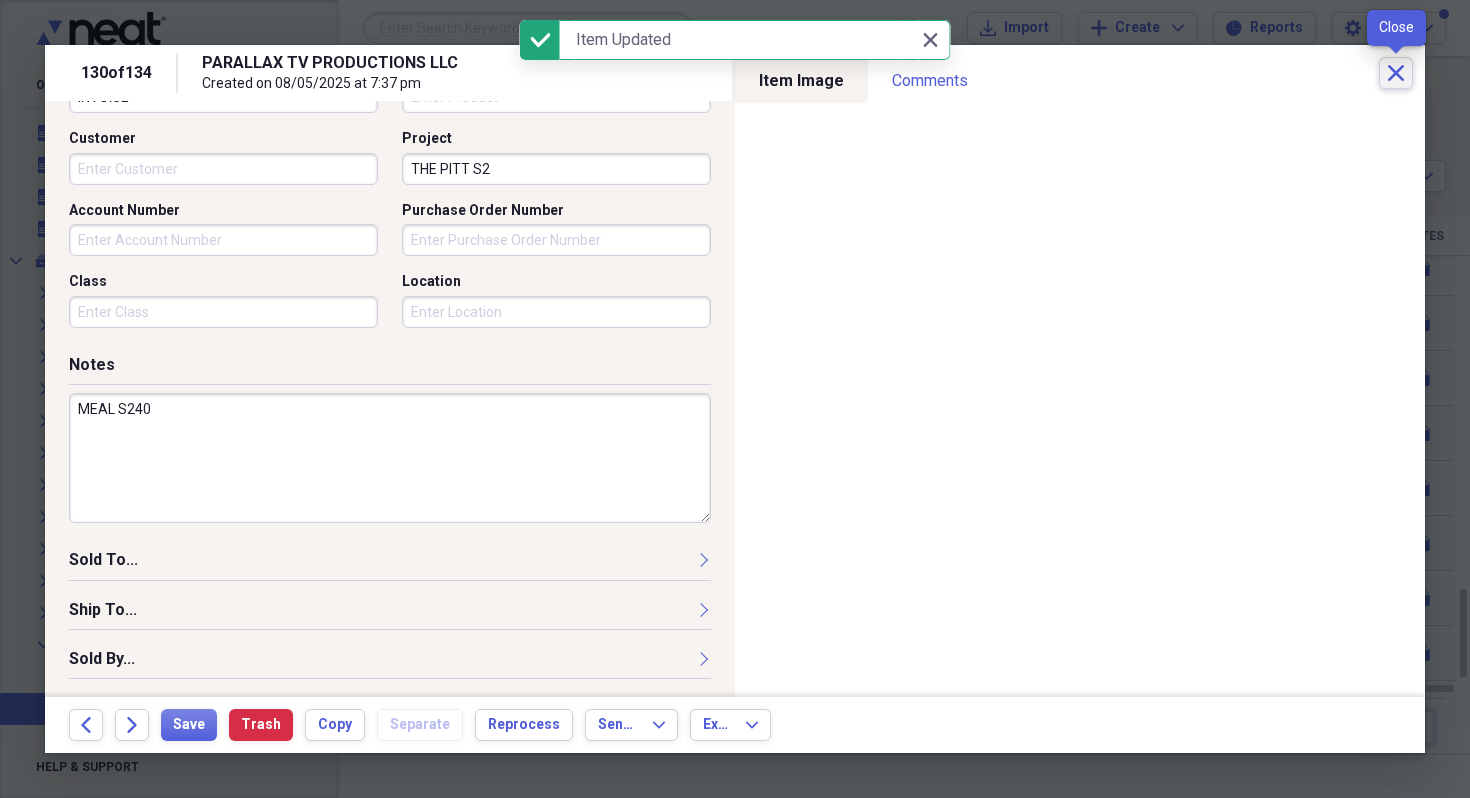click on "Close" 